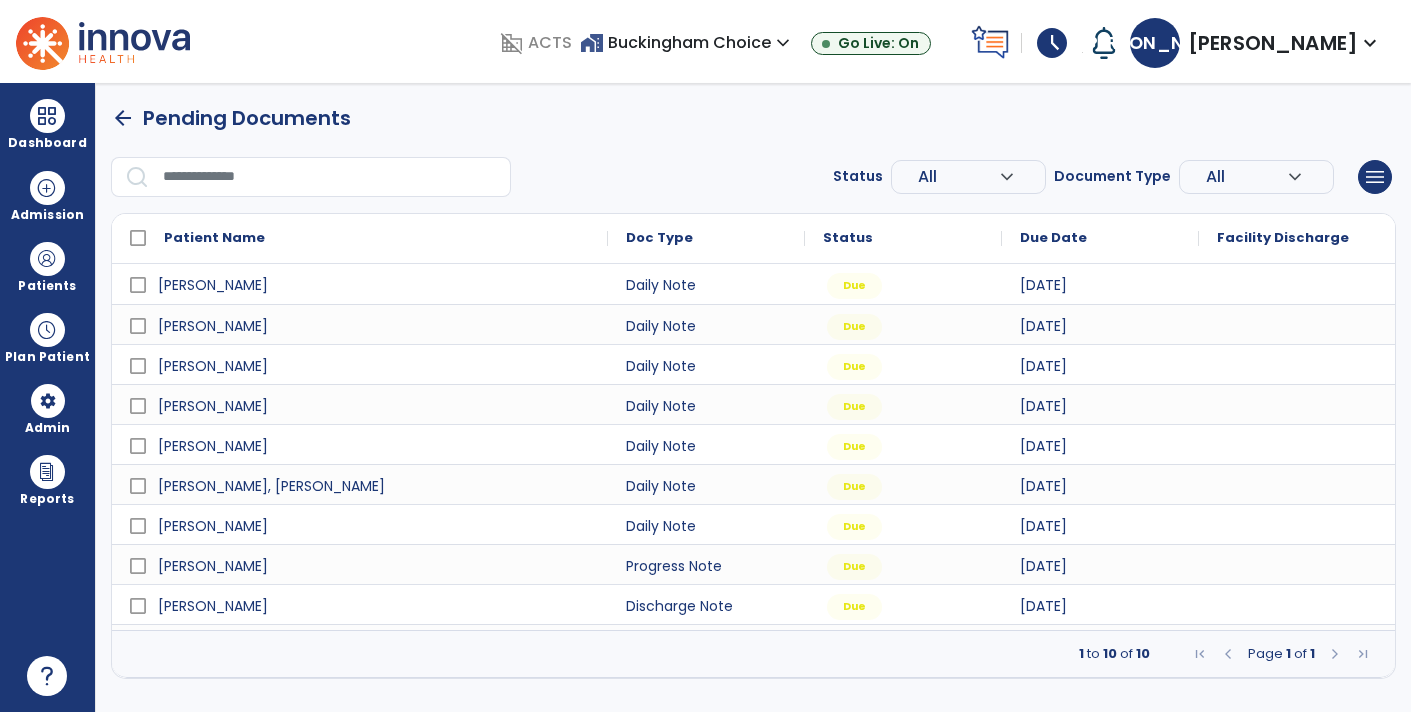 scroll, scrollTop: 0, scrollLeft: 0, axis: both 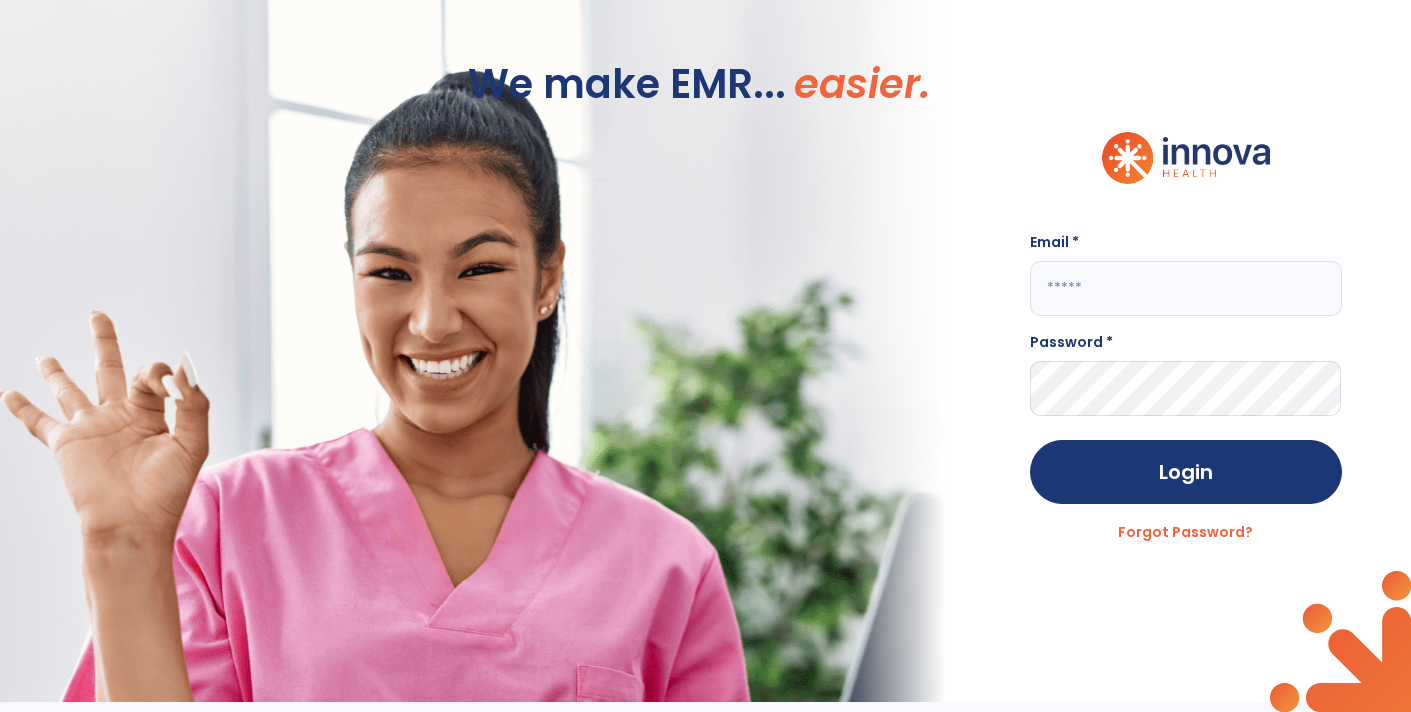 click 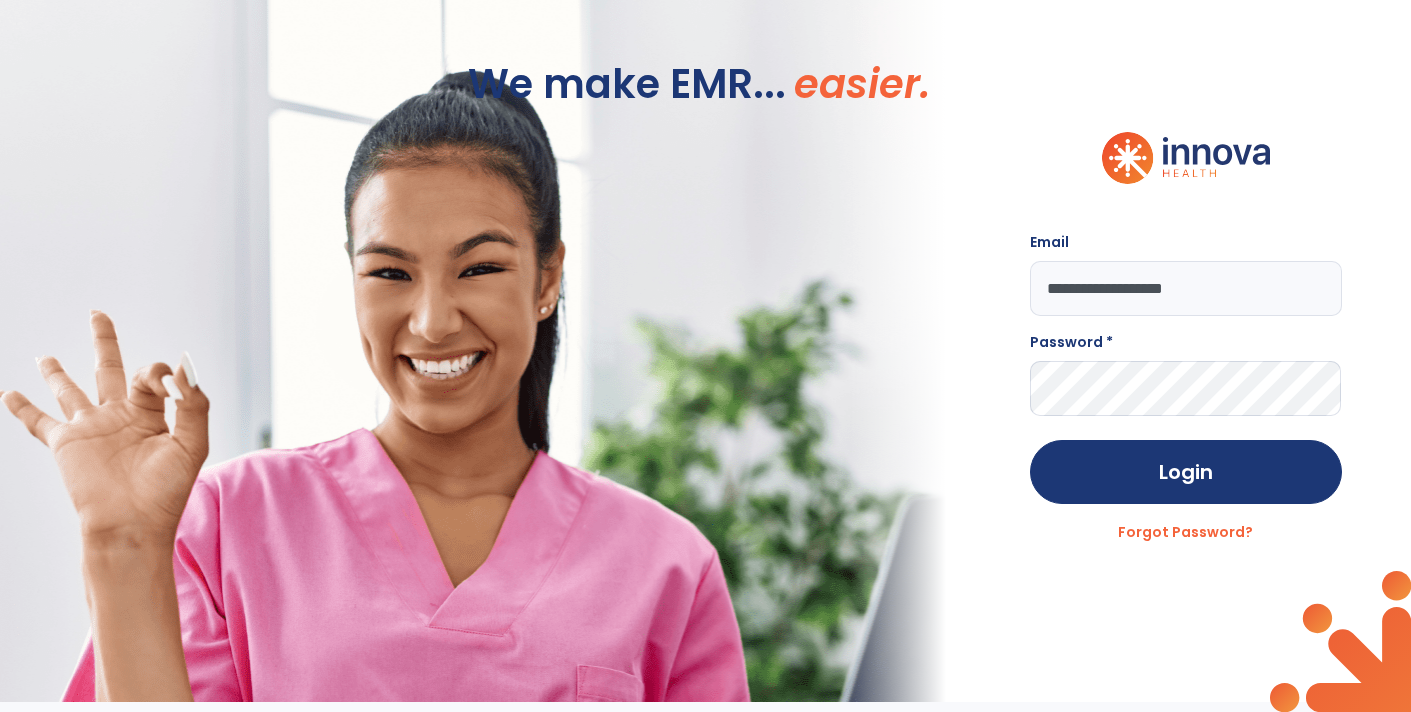 type on "**********" 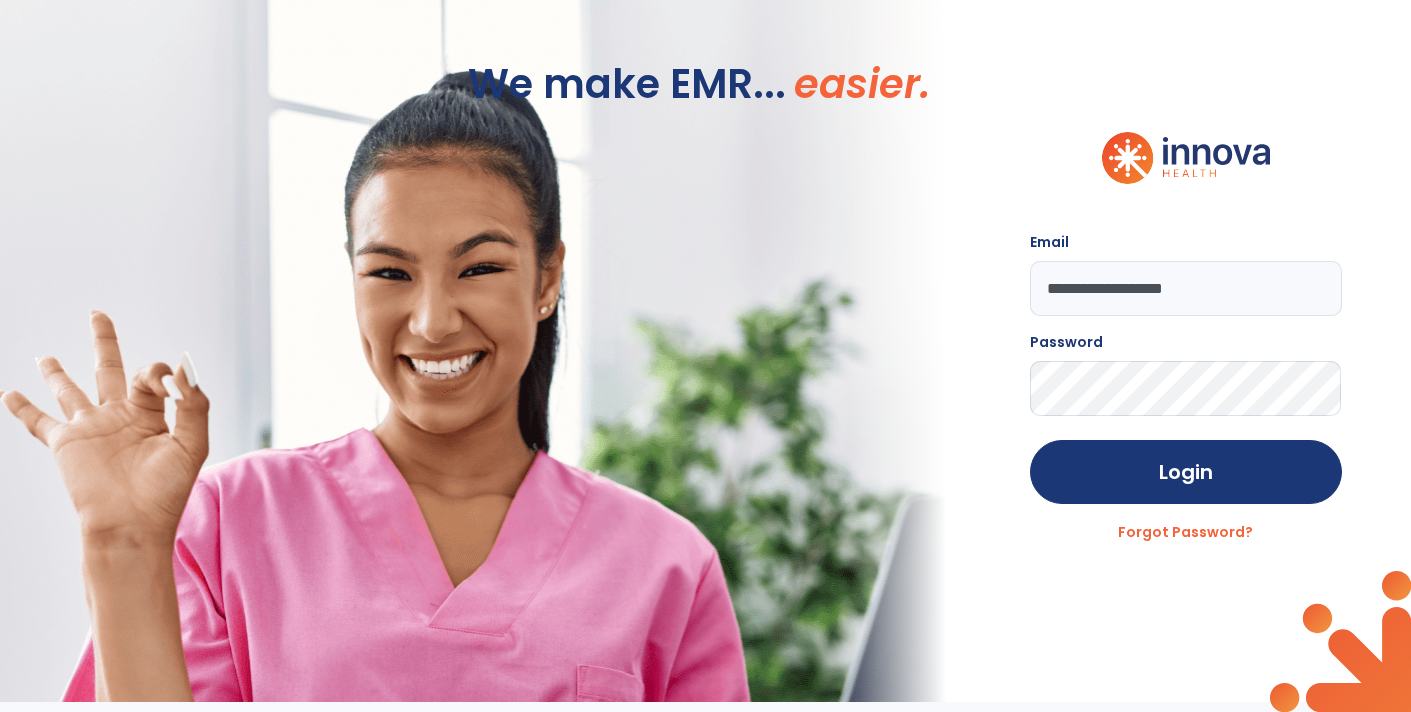 click on "Login" 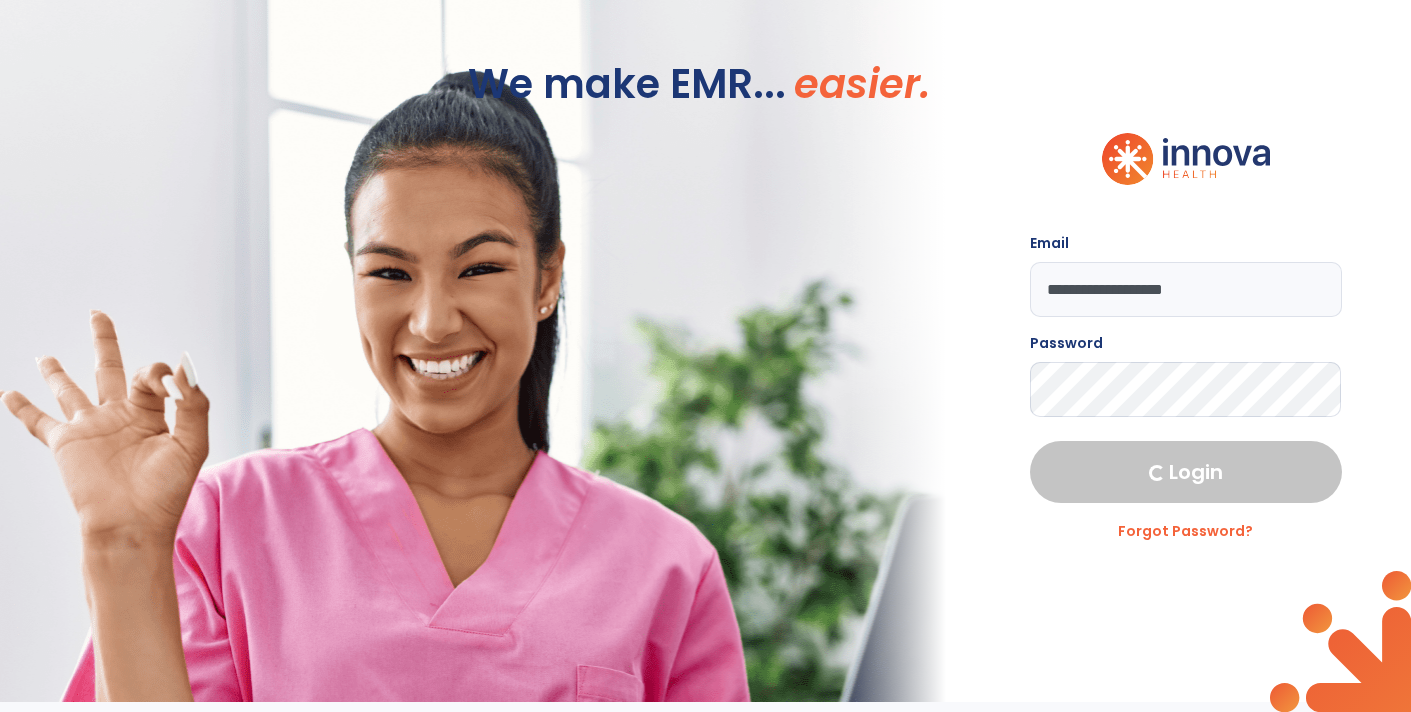 select on "****" 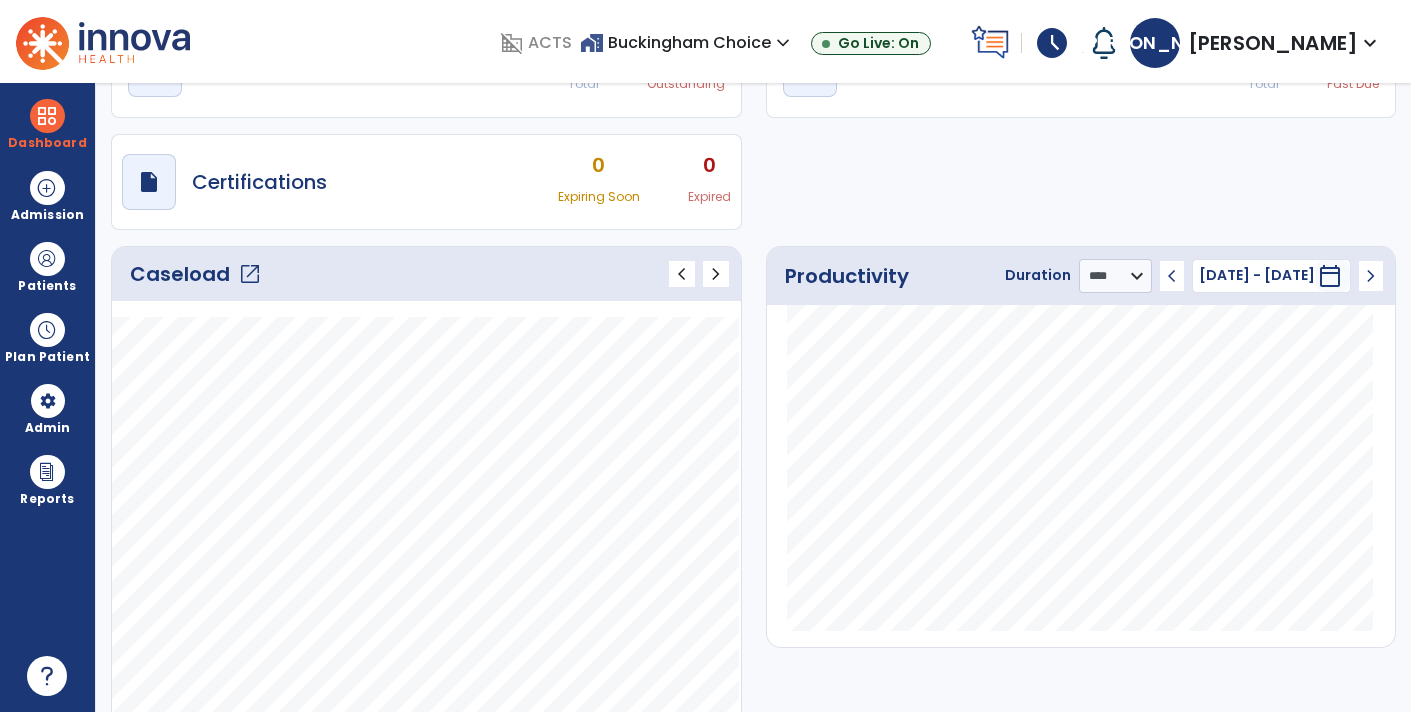 scroll, scrollTop: 0, scrollLeft: 0, axis: both 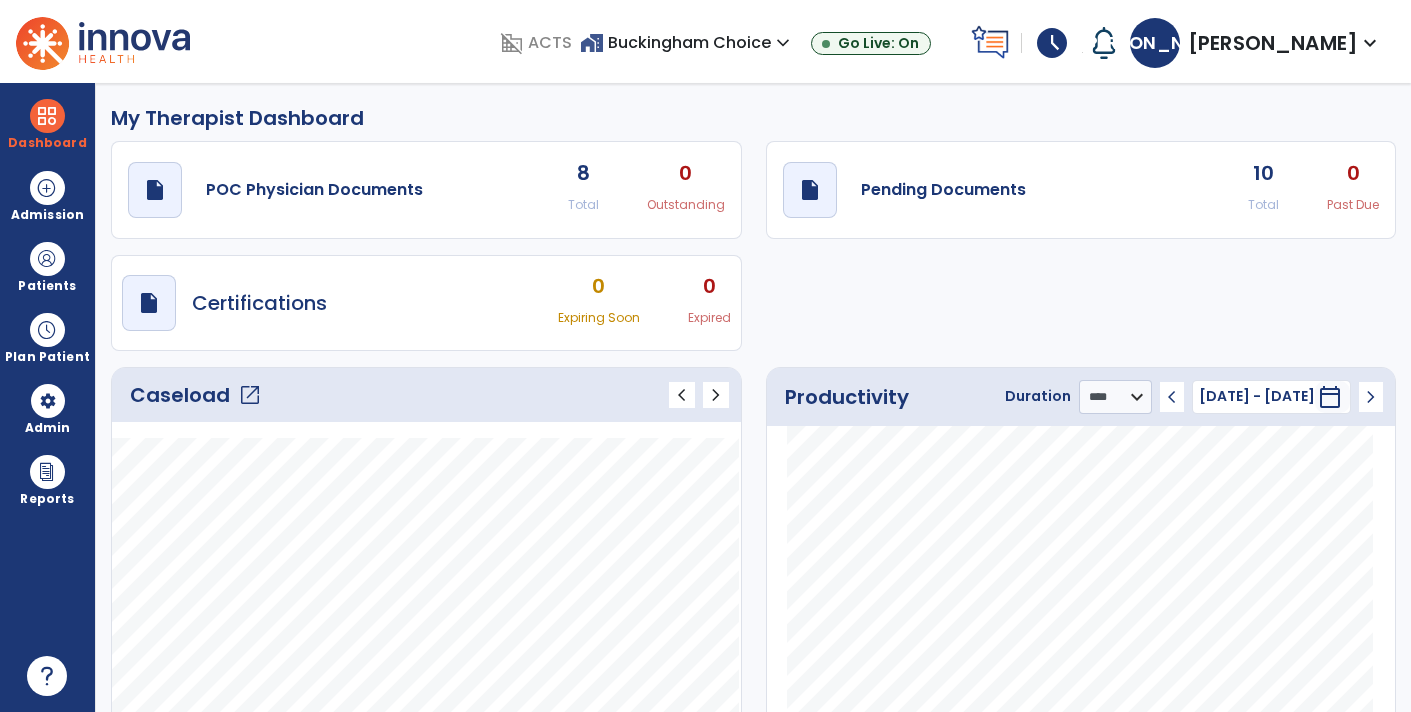 click on "draft   open_in_new  Pending Documents 10 Total 0 Past Due" 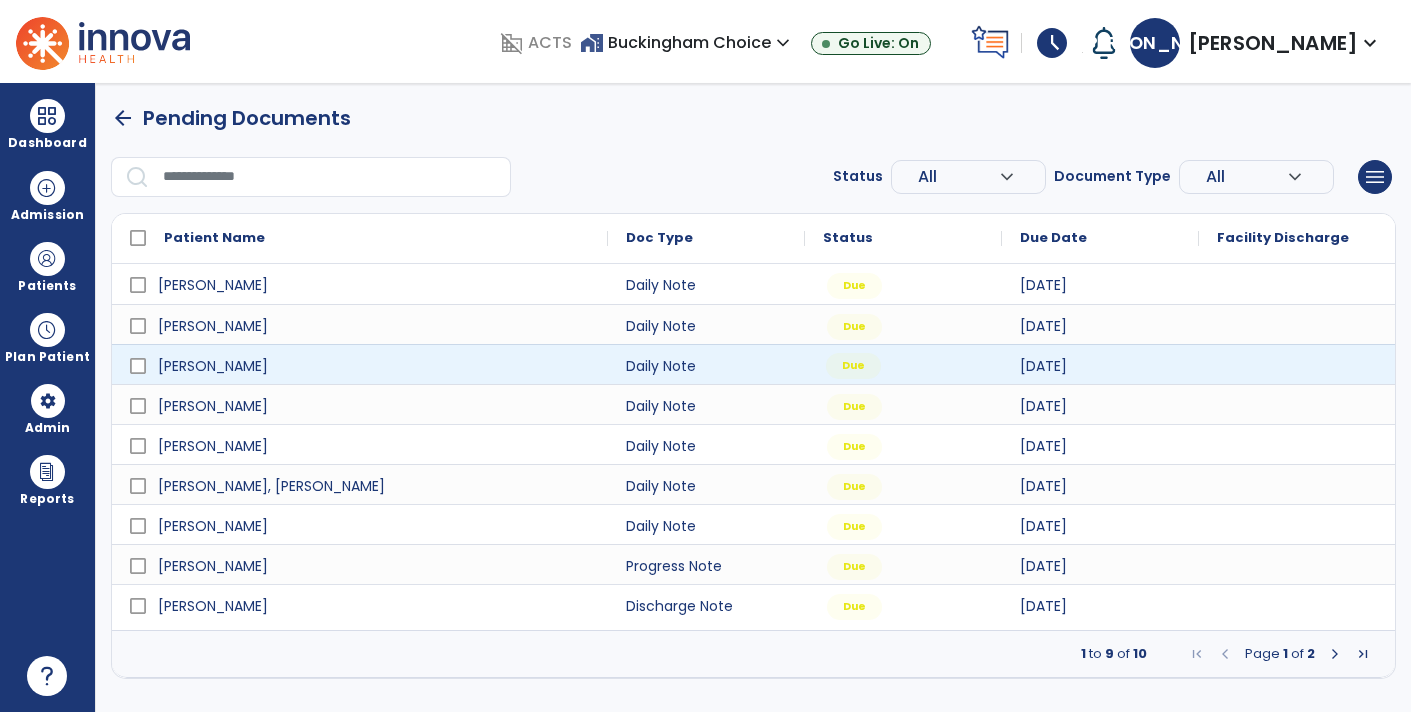 click on "Due" at bounding box center [853, 366] 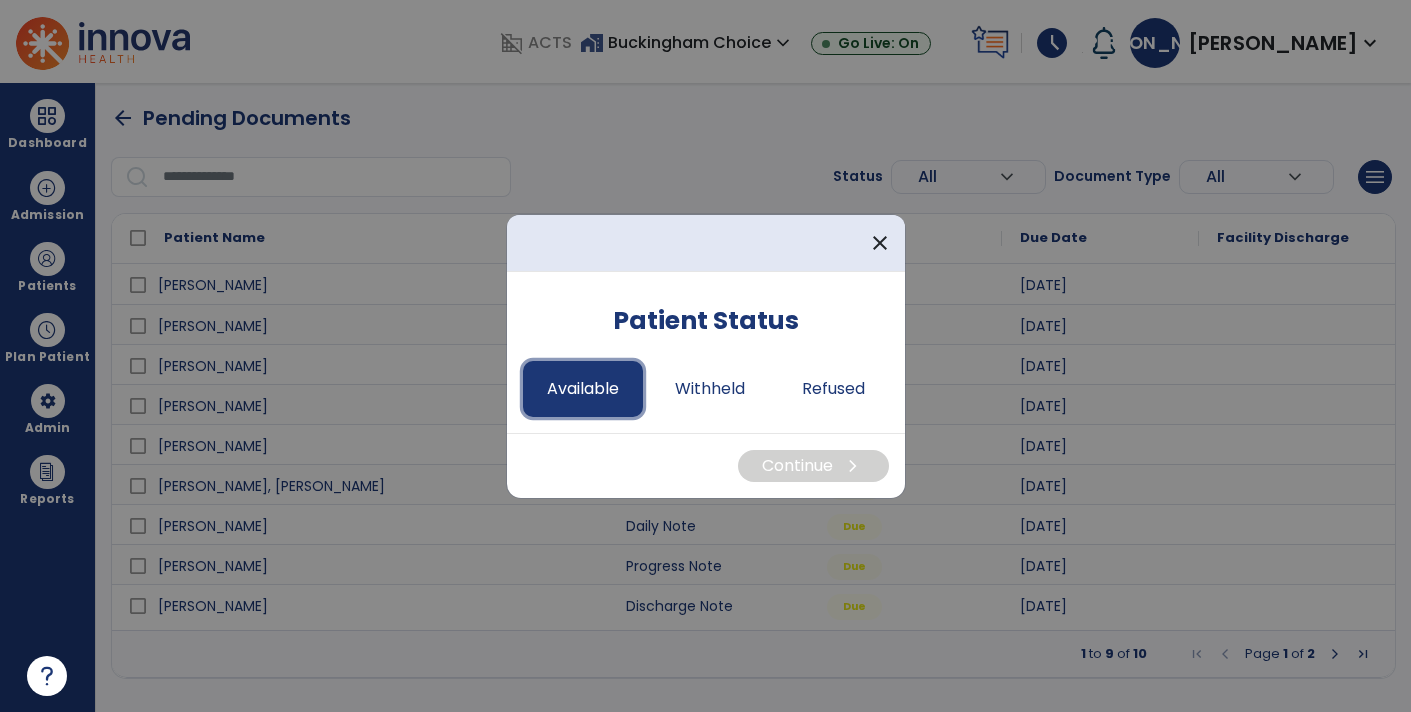 click on "Available" at bounding box center (583, 389) 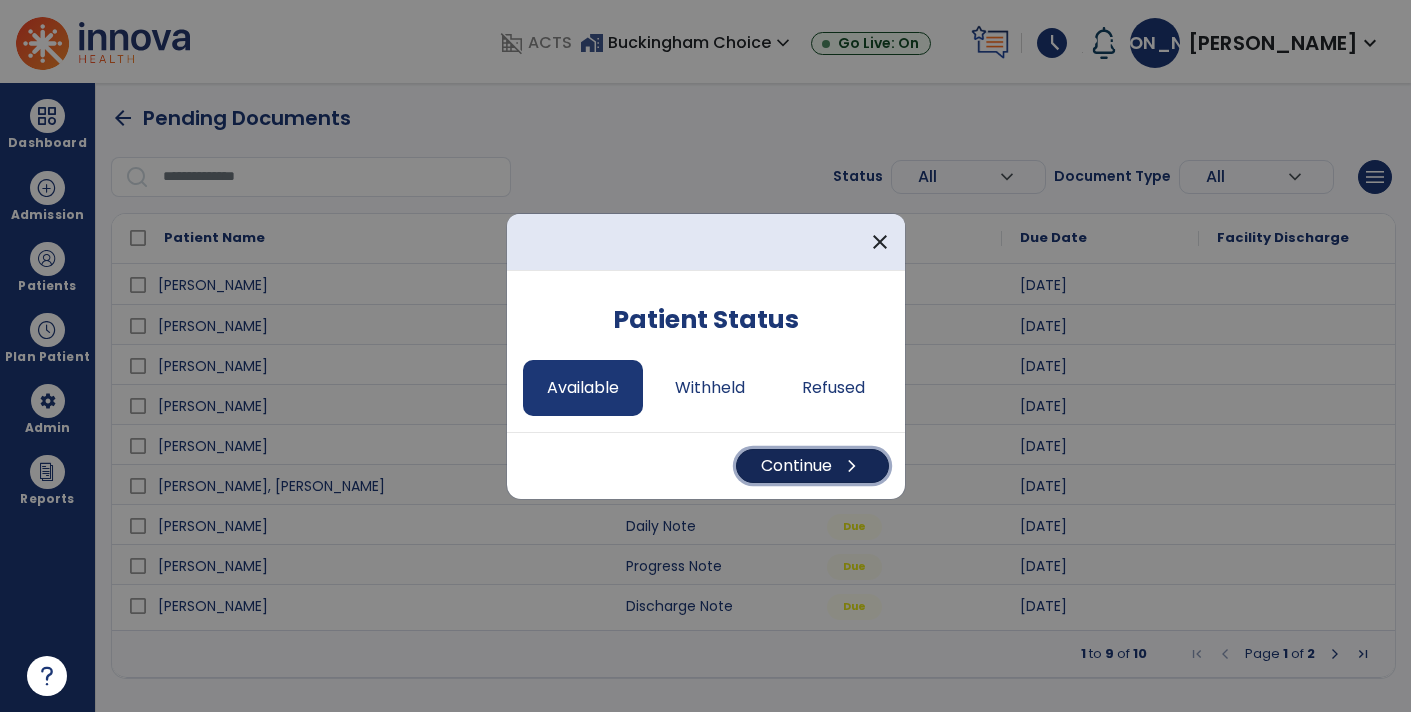 click on "chevron_right" at bounding box center (852, 466) 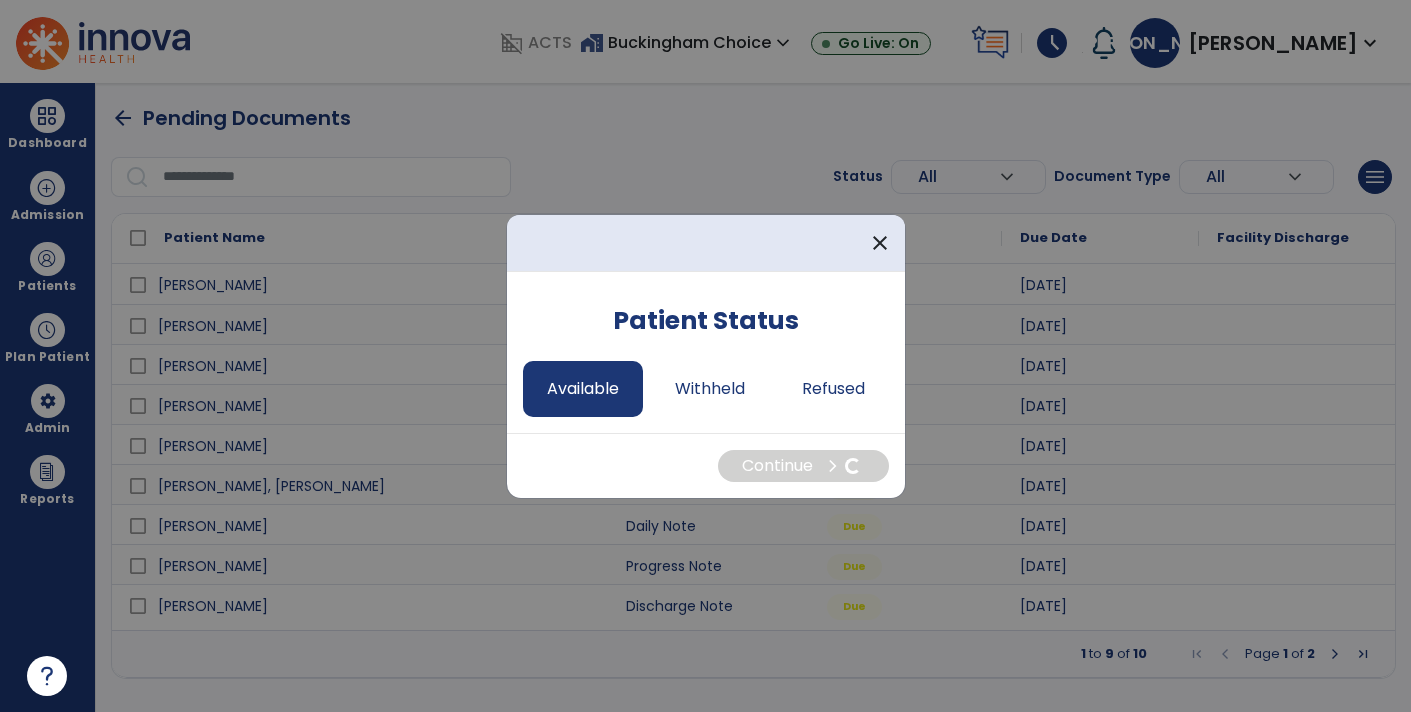 select on "*" 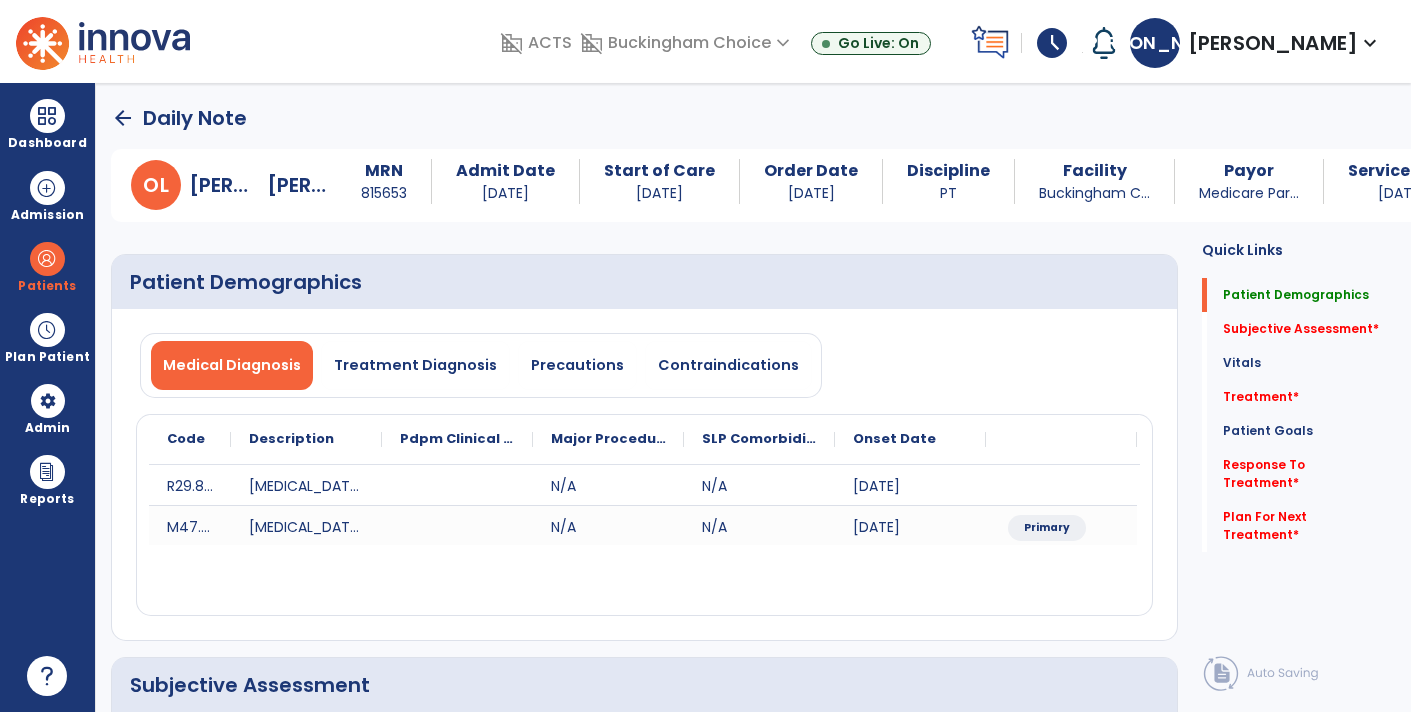 scroll, scrollTop: 283, scrollLeft: 0, axis: vertical 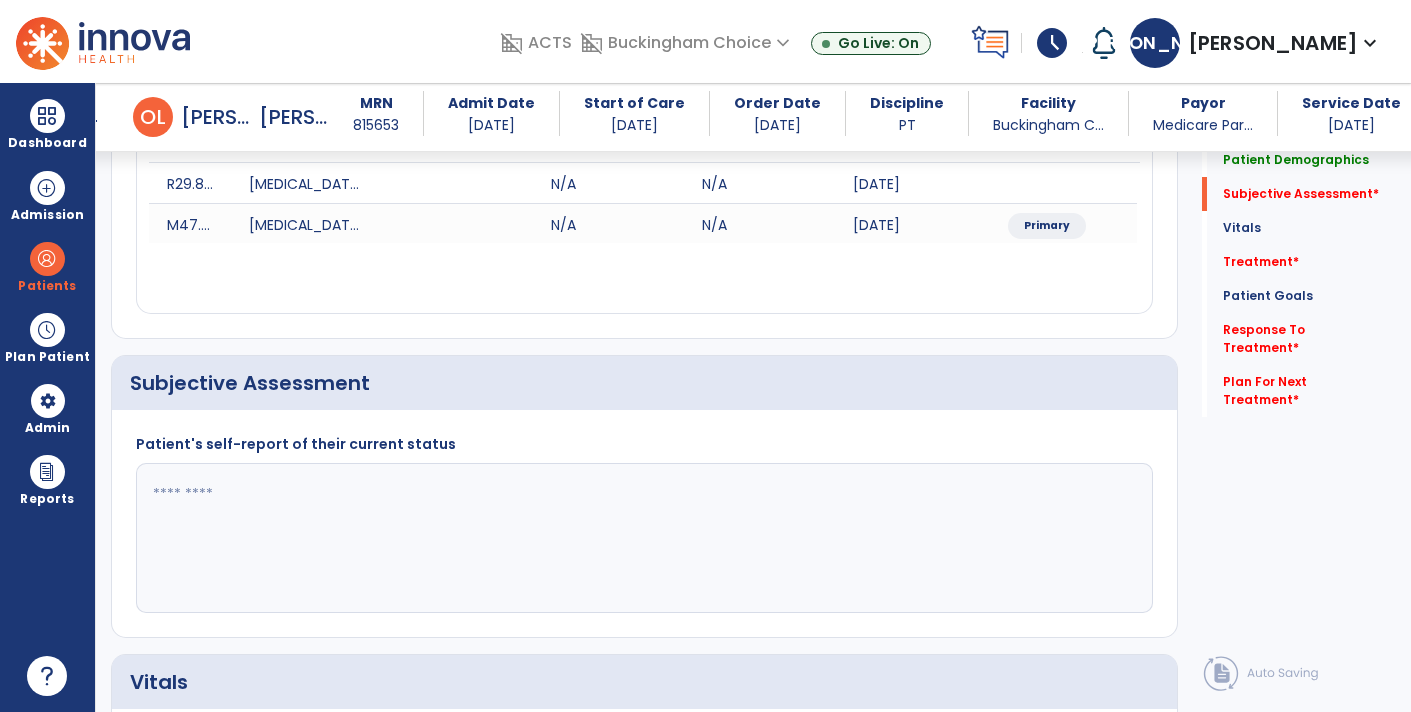 click 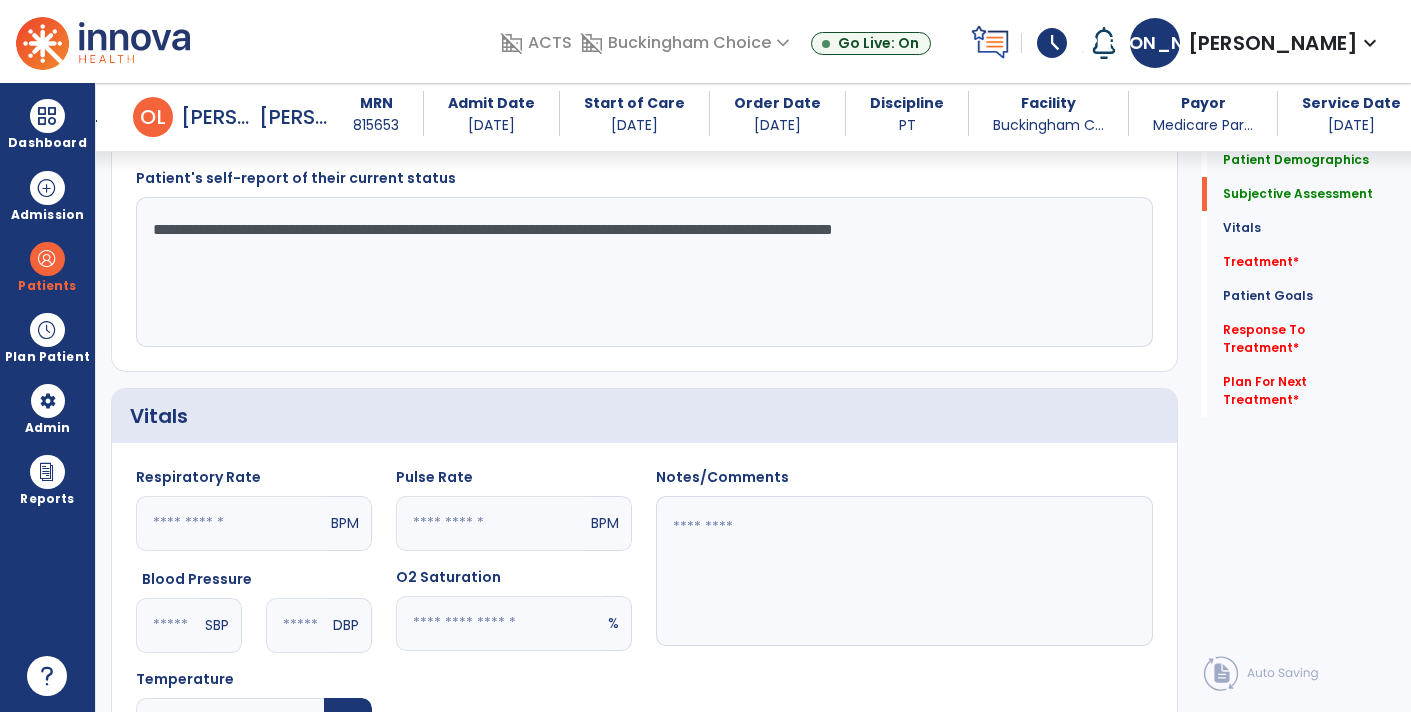 scroll, scrollTop: 601, scrollLeft: 0, axis: vertical 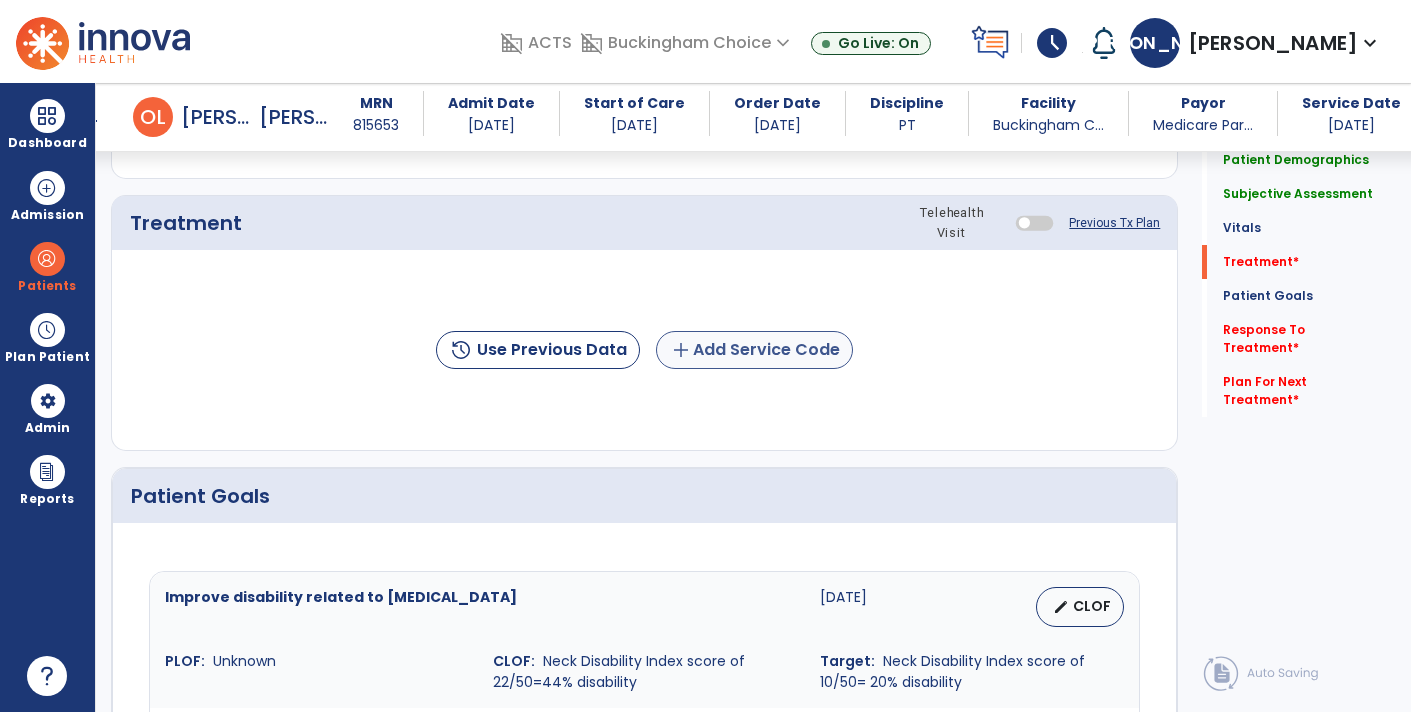 type on "**********" 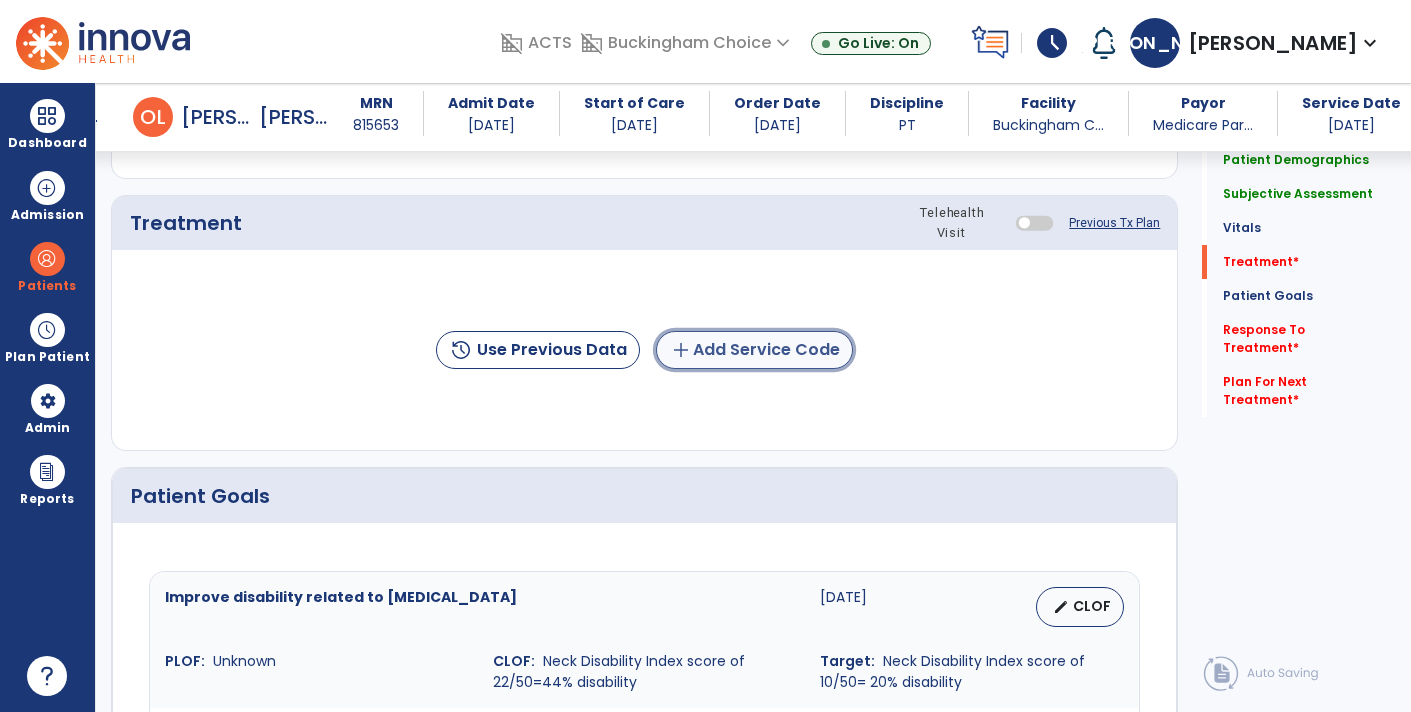click on "add  Add Service Code" 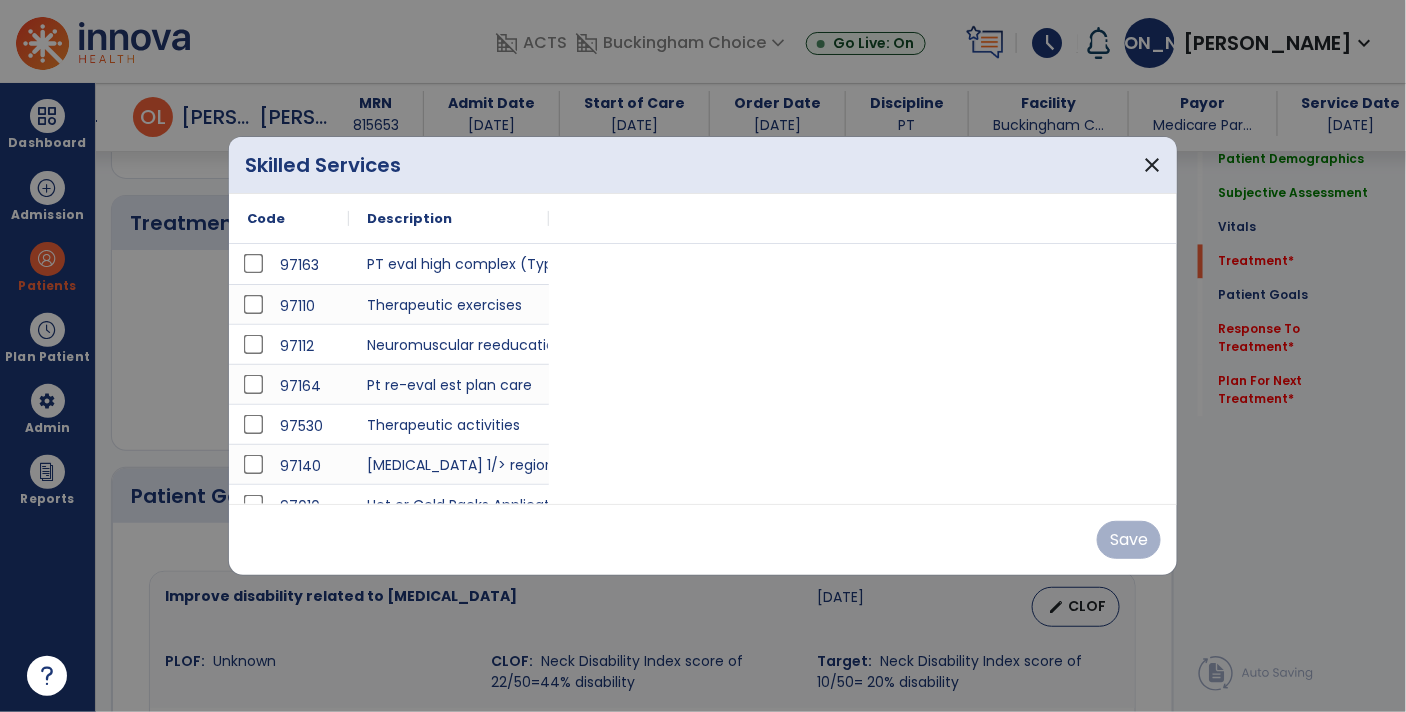 scroll, scrollTop: 1164, scrollLeft: 0, axis: vertical 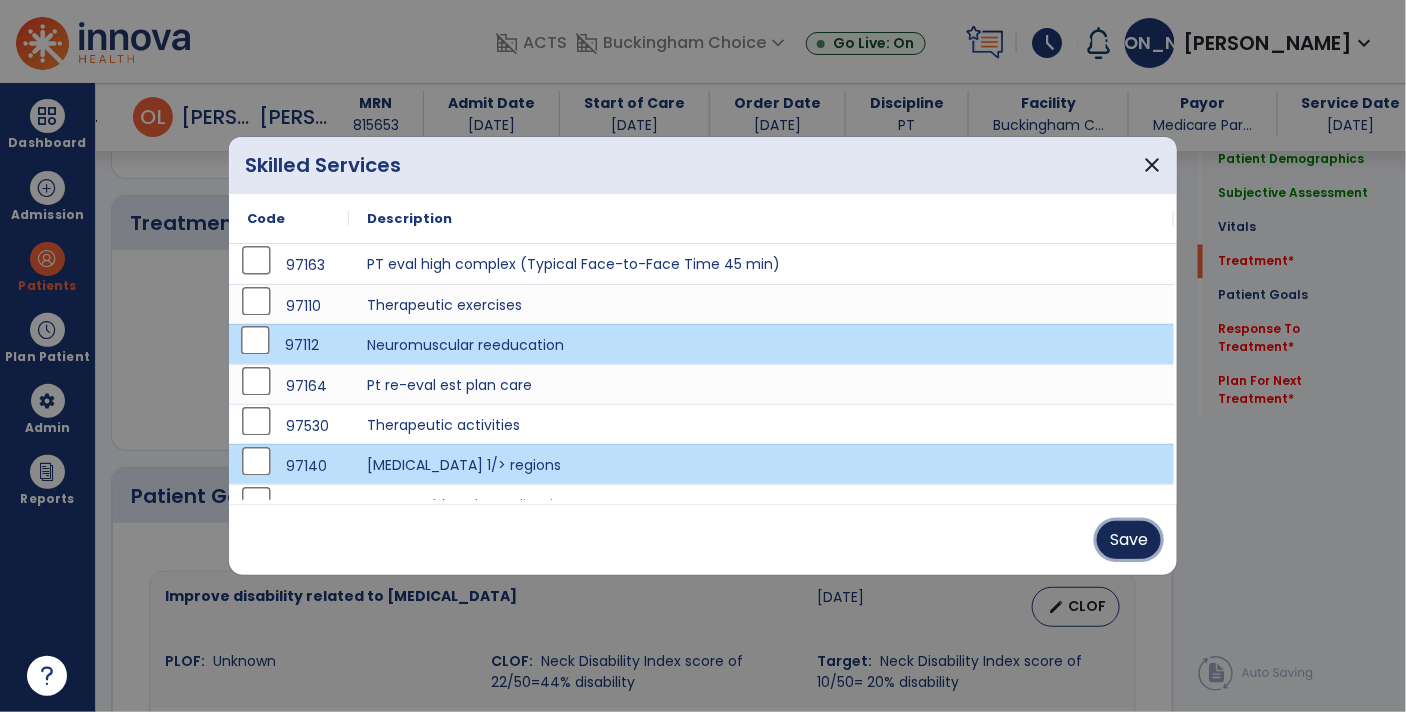 click on "Save" at bounding box center [1129, 540] 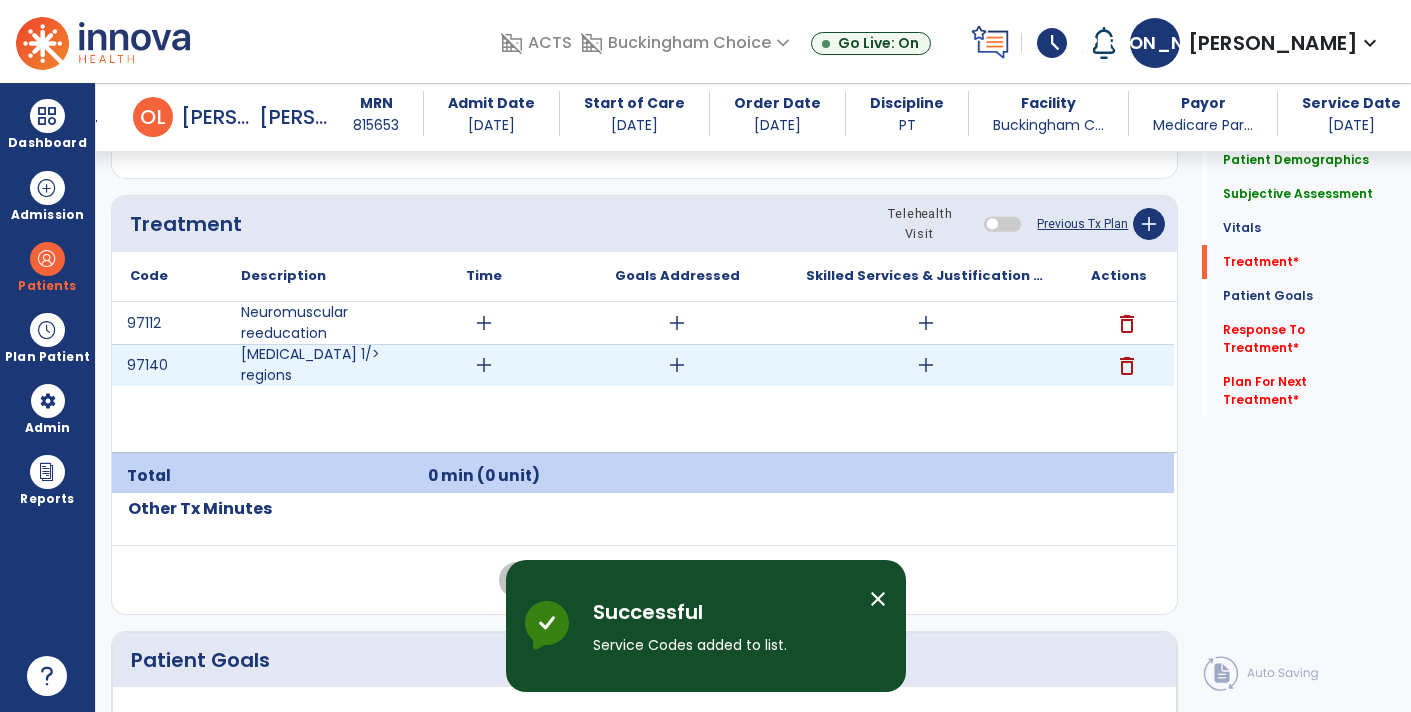 click on "add" at bounding box center (484, 365) 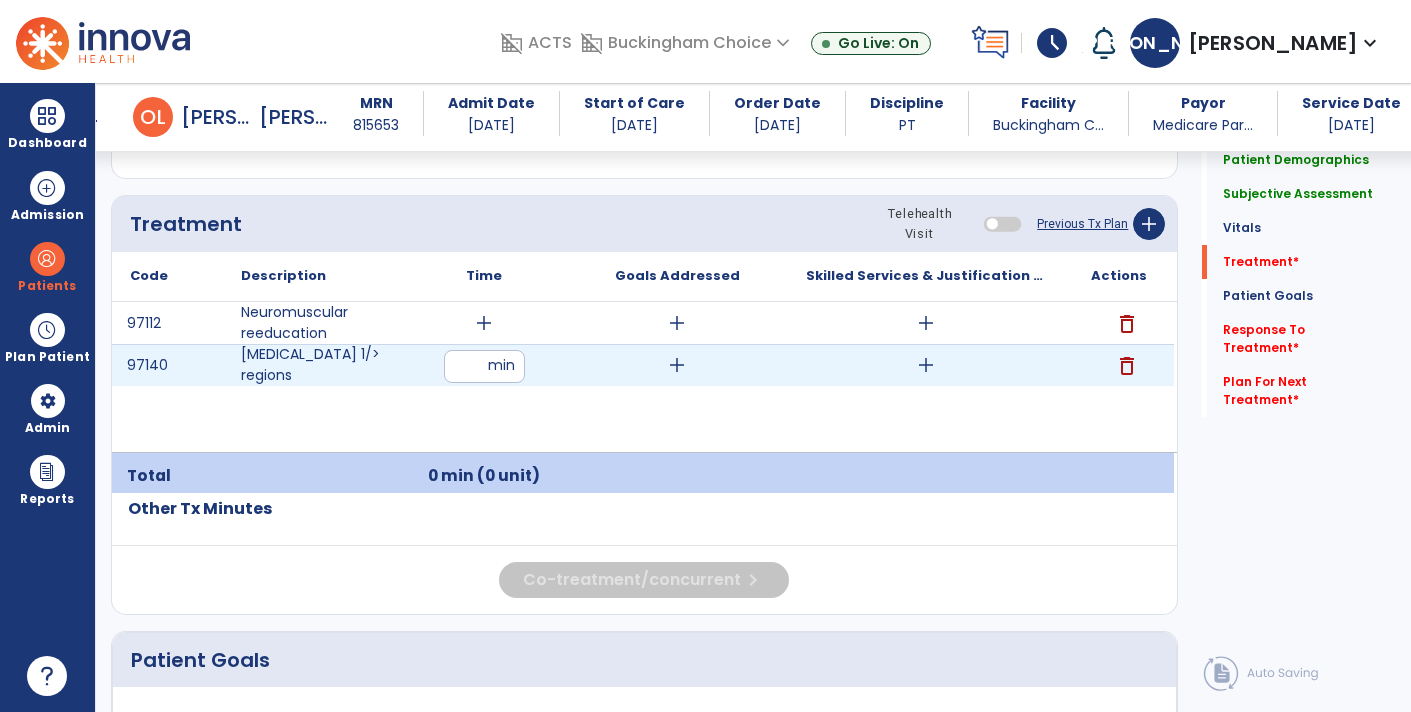 type on "**" 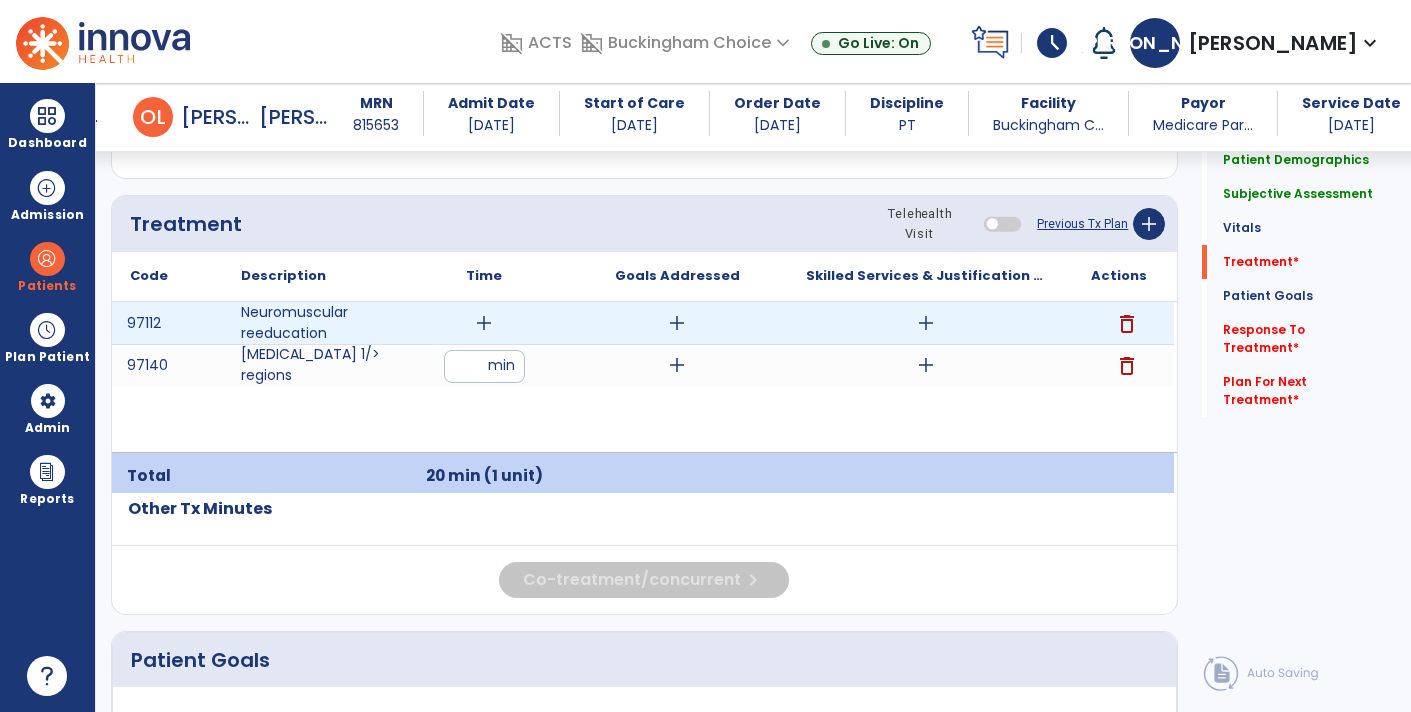 click on "add" at bounding box center (484, 323) 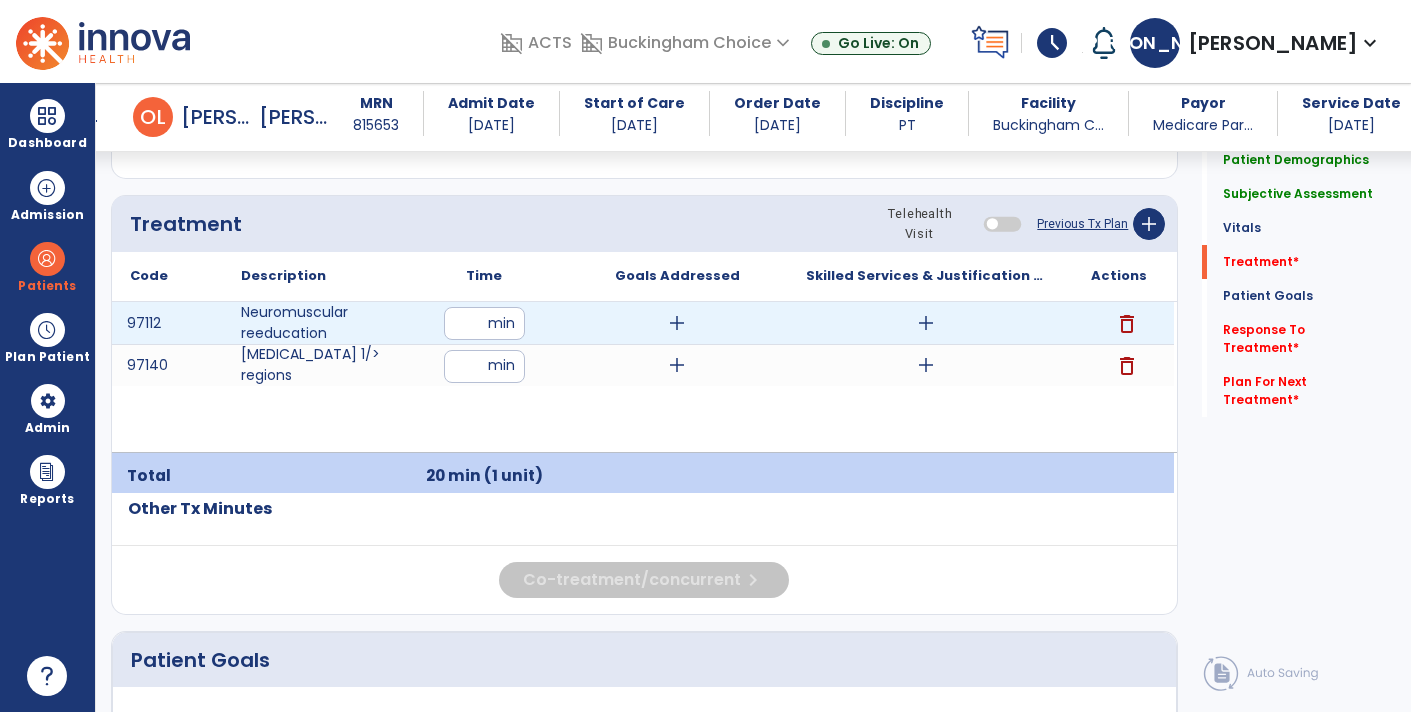 type on "**" 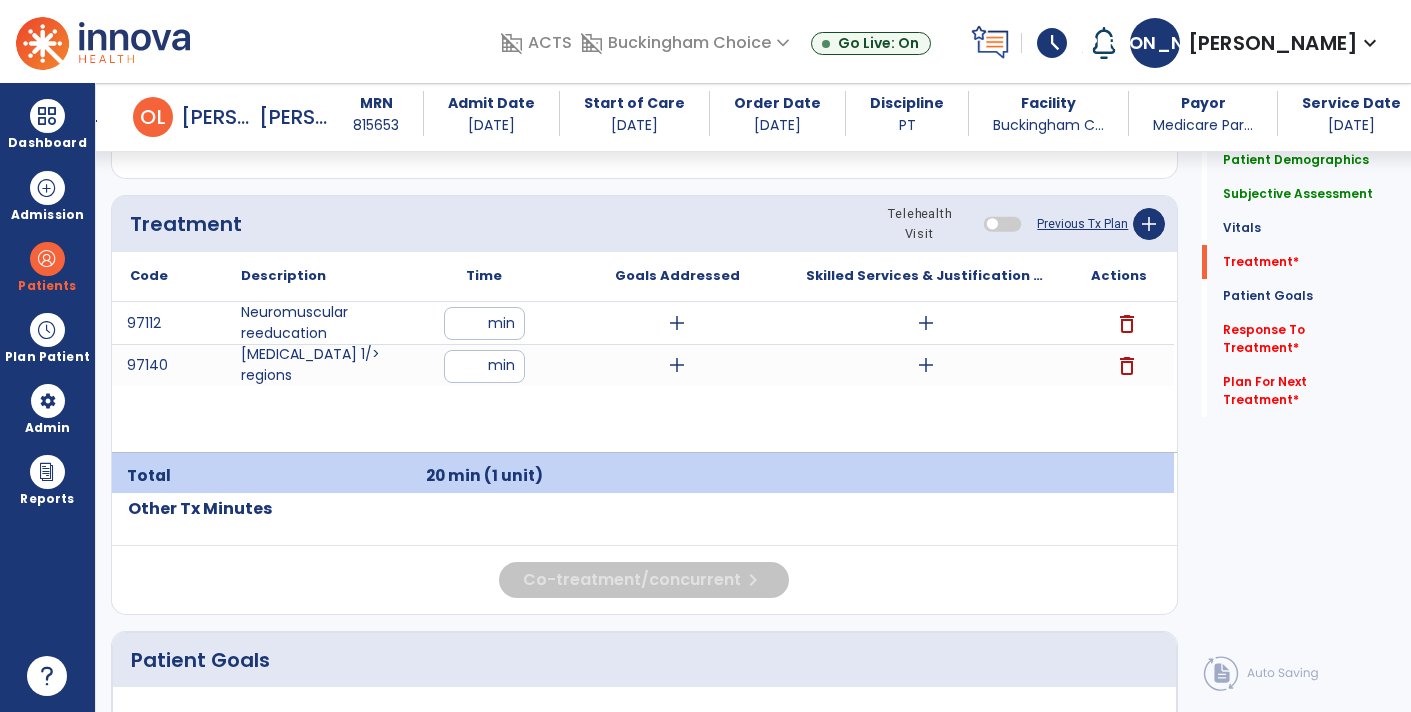 click on "97112  Neuromuscular reeducation  ** min add add delete 97140  [MEDICAL_DATA] 1/> regions  ** min add add delete" at bounding box center (643, 377) 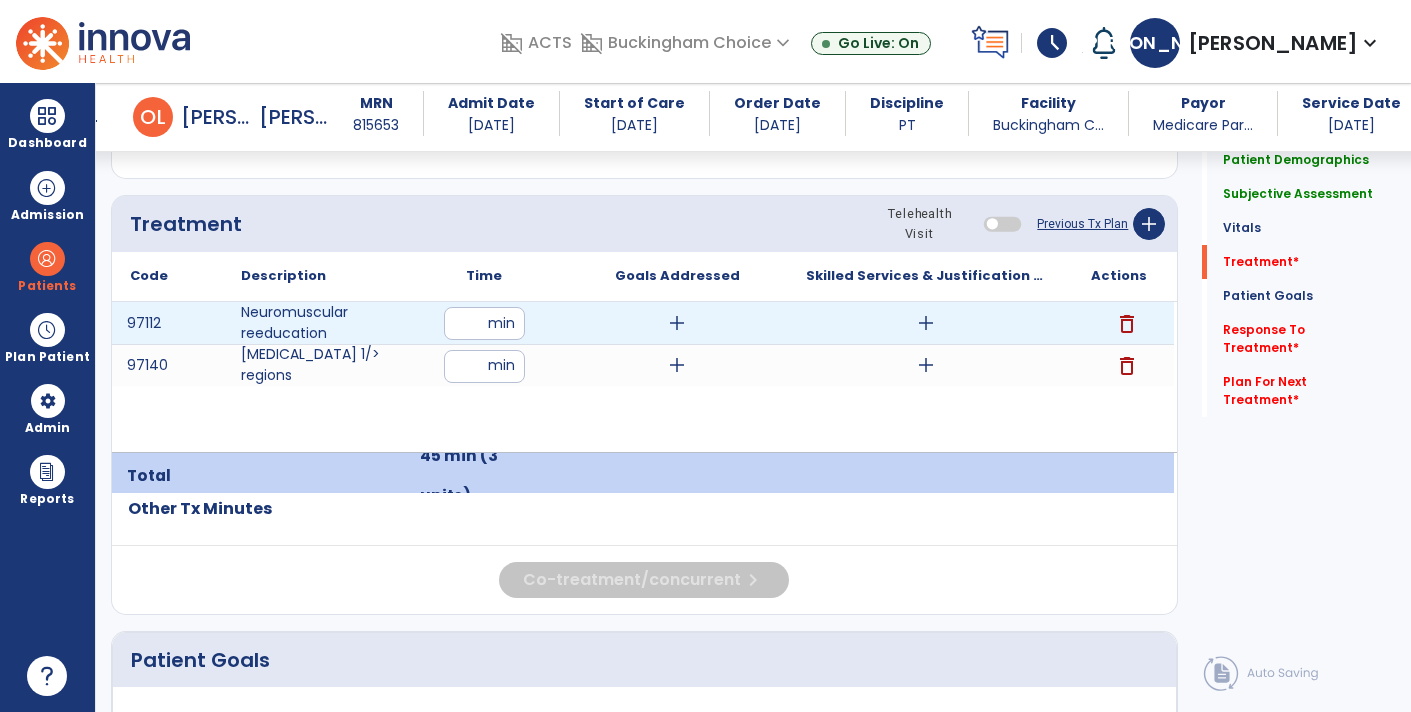 click on "add" at bounding box center (677, 323) 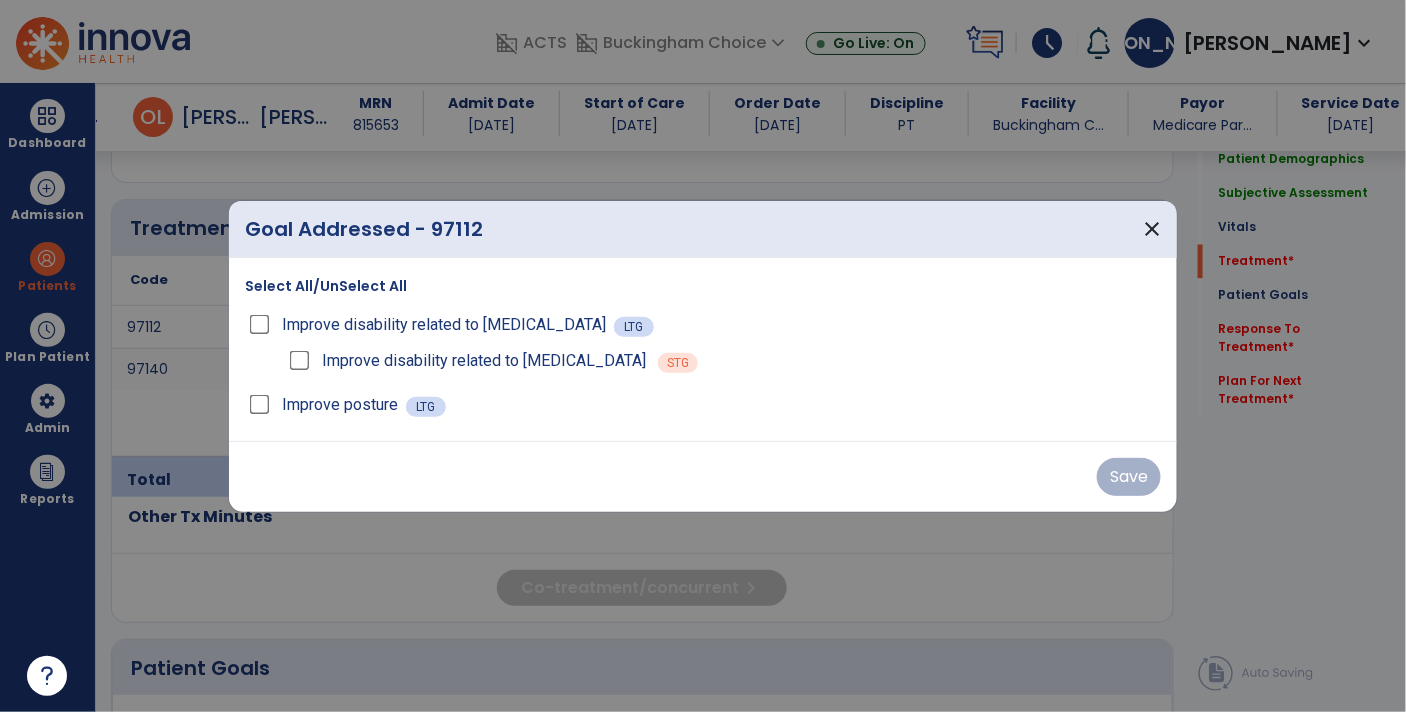 scroll, scrollTop: 1164, scrollLeft: 0, axis: vertical 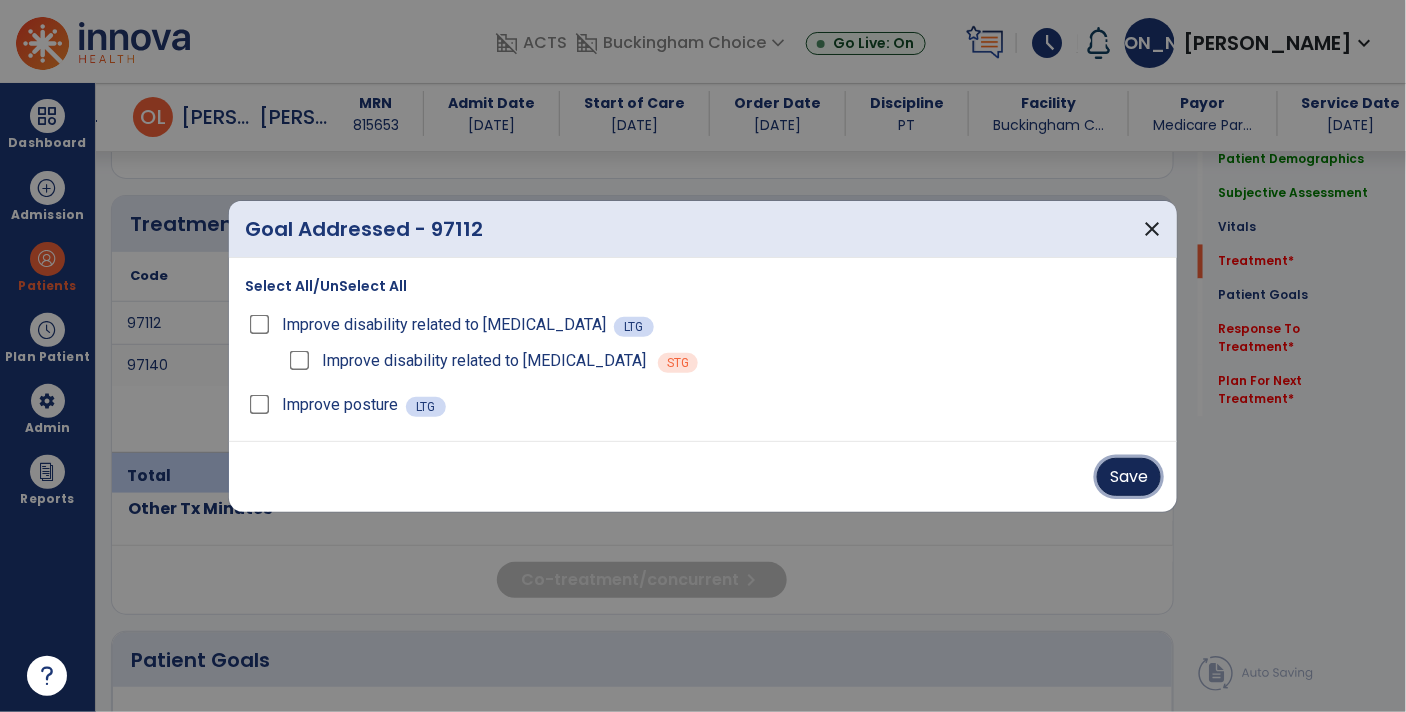 click on "Save" at bounding box center (1129, 477) 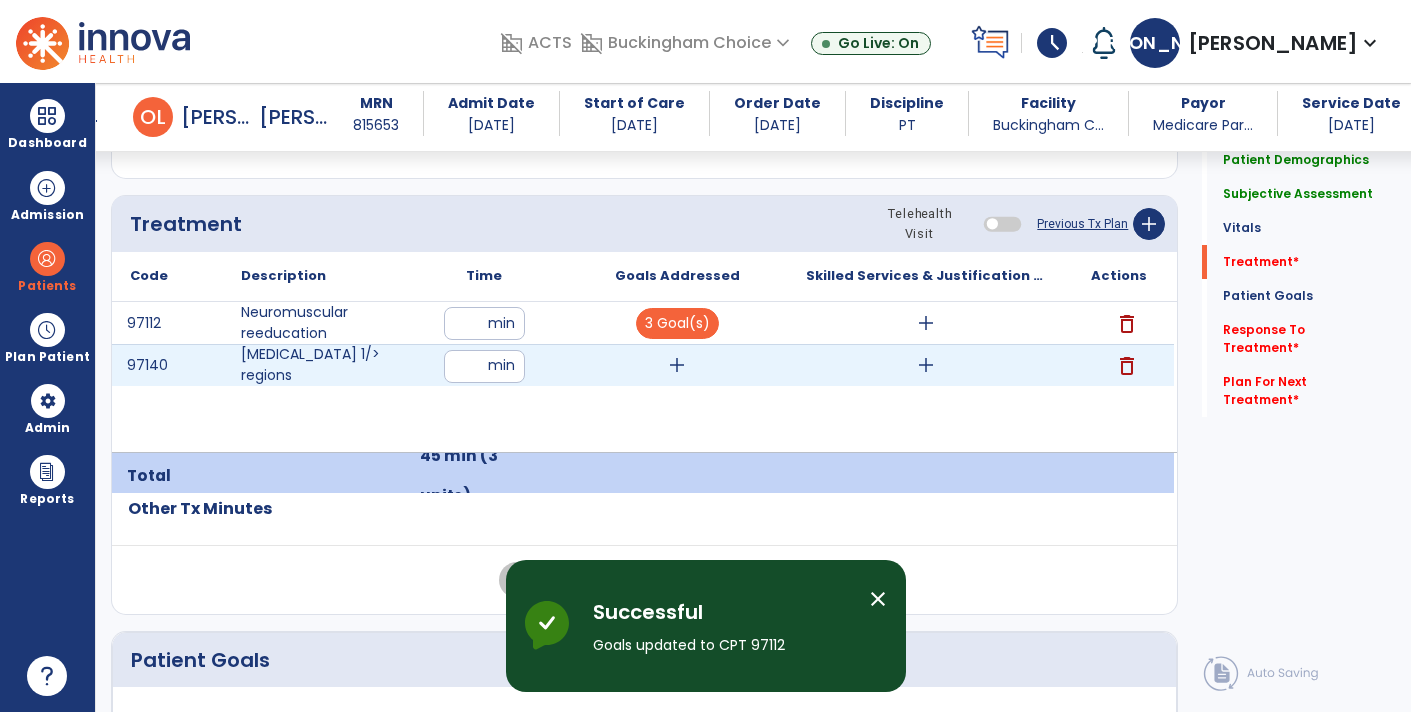 click on "add" at bounding box center (926, 365) 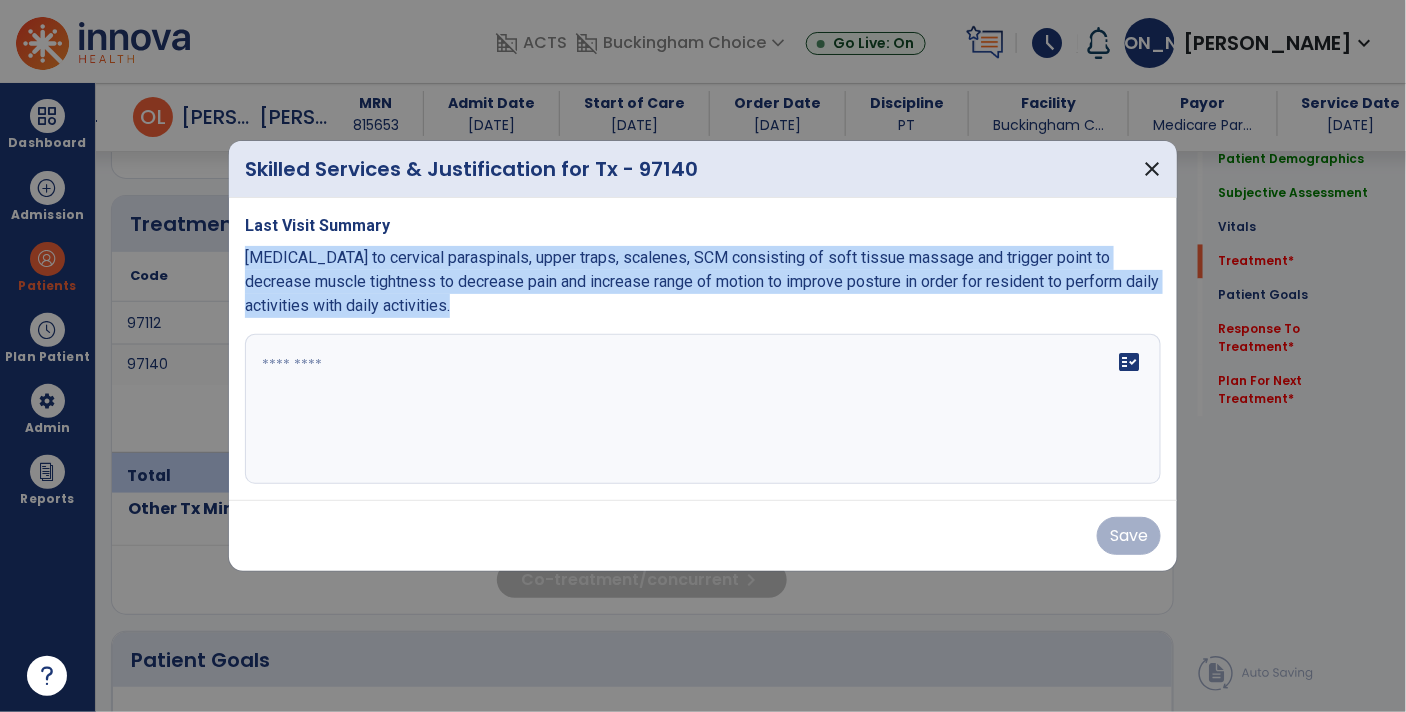 drag, startPoint x: 490, startPoint y: 310, endPoint x: 245, endPoint y: 256, distance: 250.88045 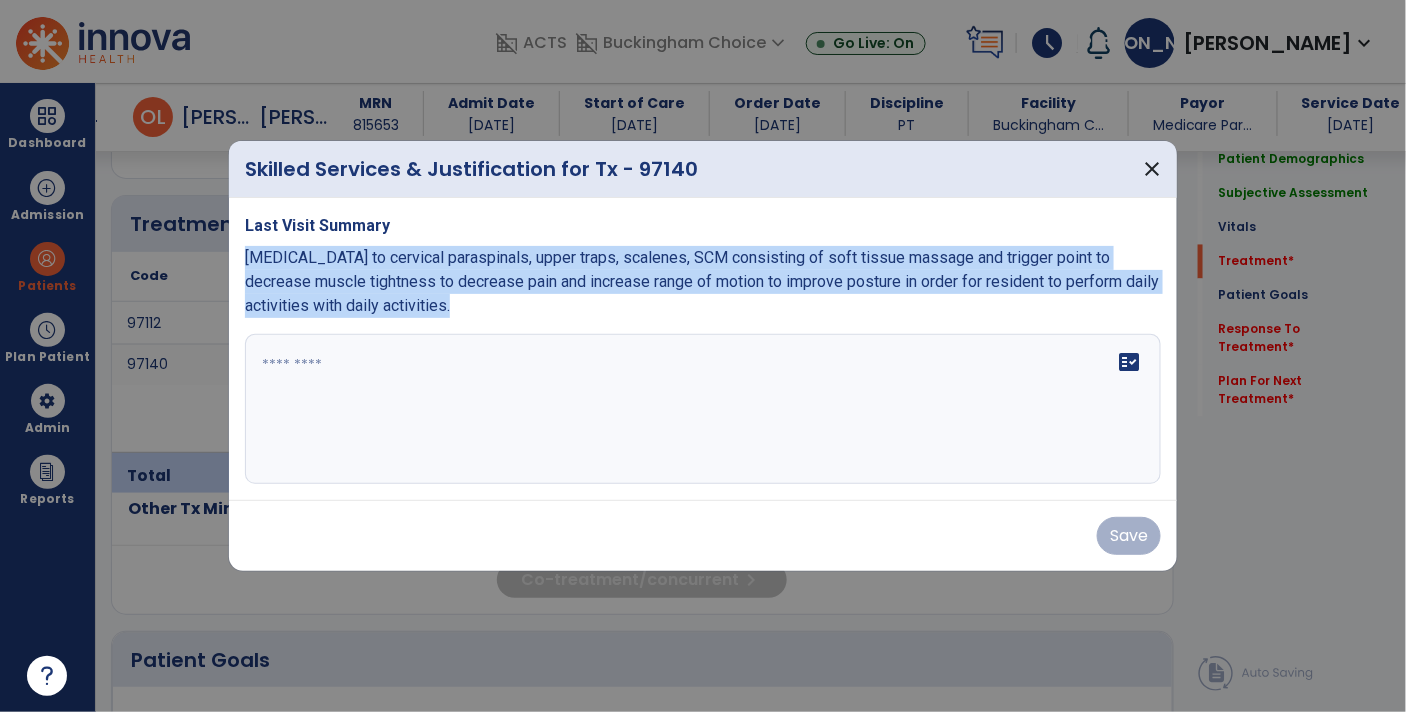 click on "[MEDICAL_DATA] to cervical paraspinals,  upper traps, scalenes, SCM consisting of soft tissue massage and trigger point to decrease muscle tightness to decrease pain and increase range of motion to improve posture in order for resident to perform daily activities with daily activities." at bounding box center (703, 282) 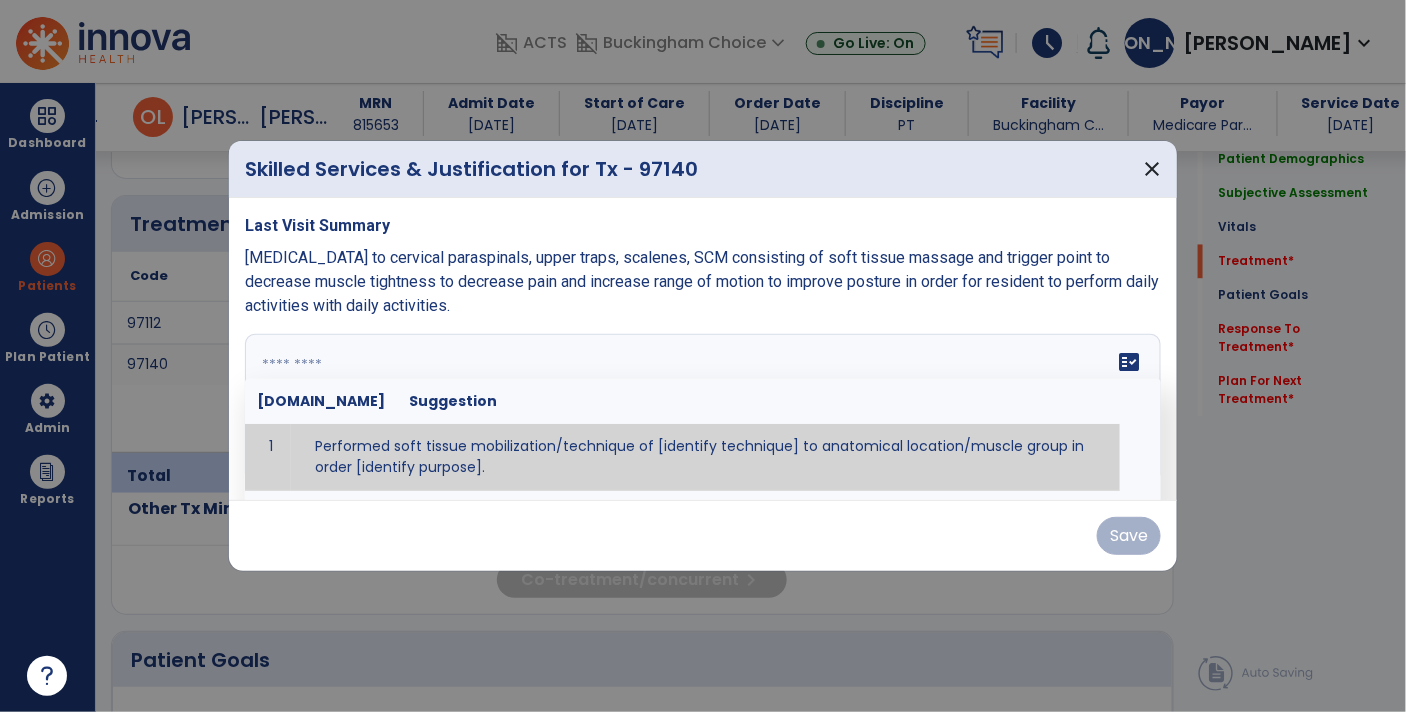 paste on "**********" 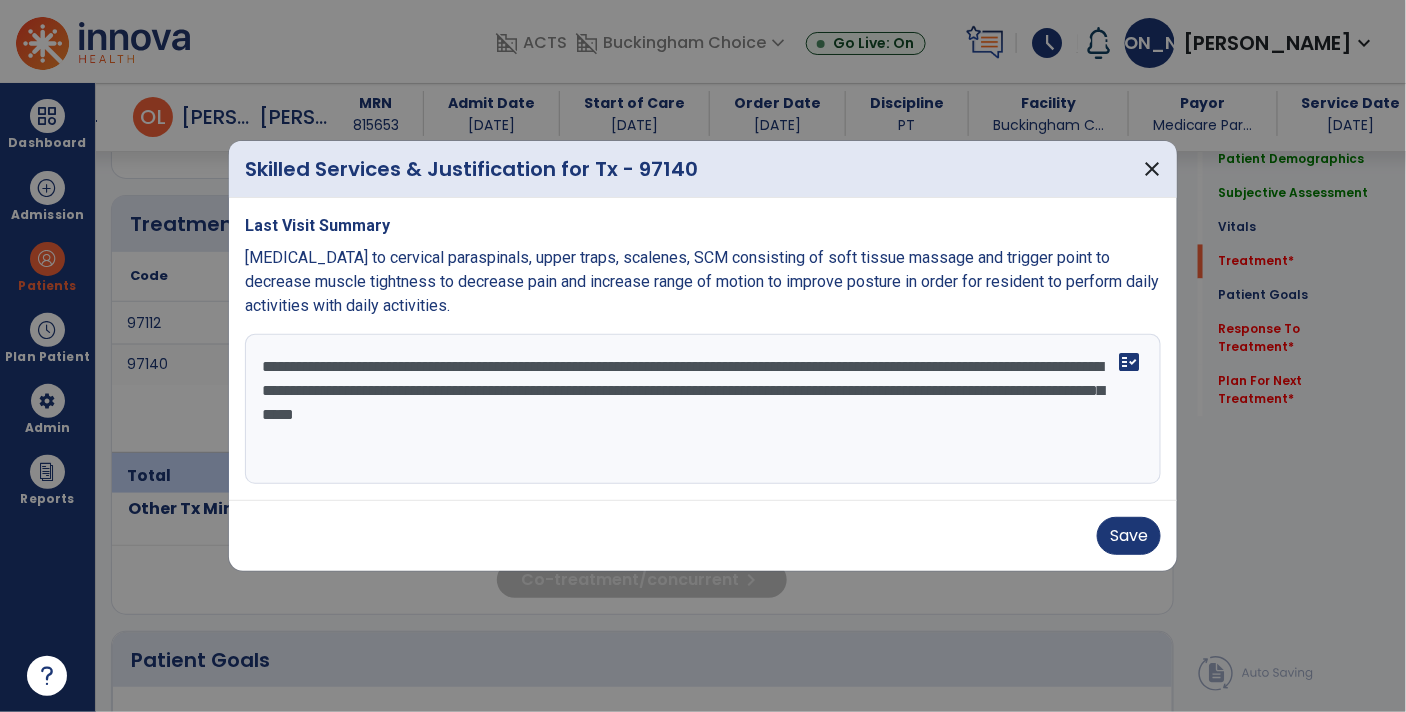 click on "**********" at bounding box center [703, 409] 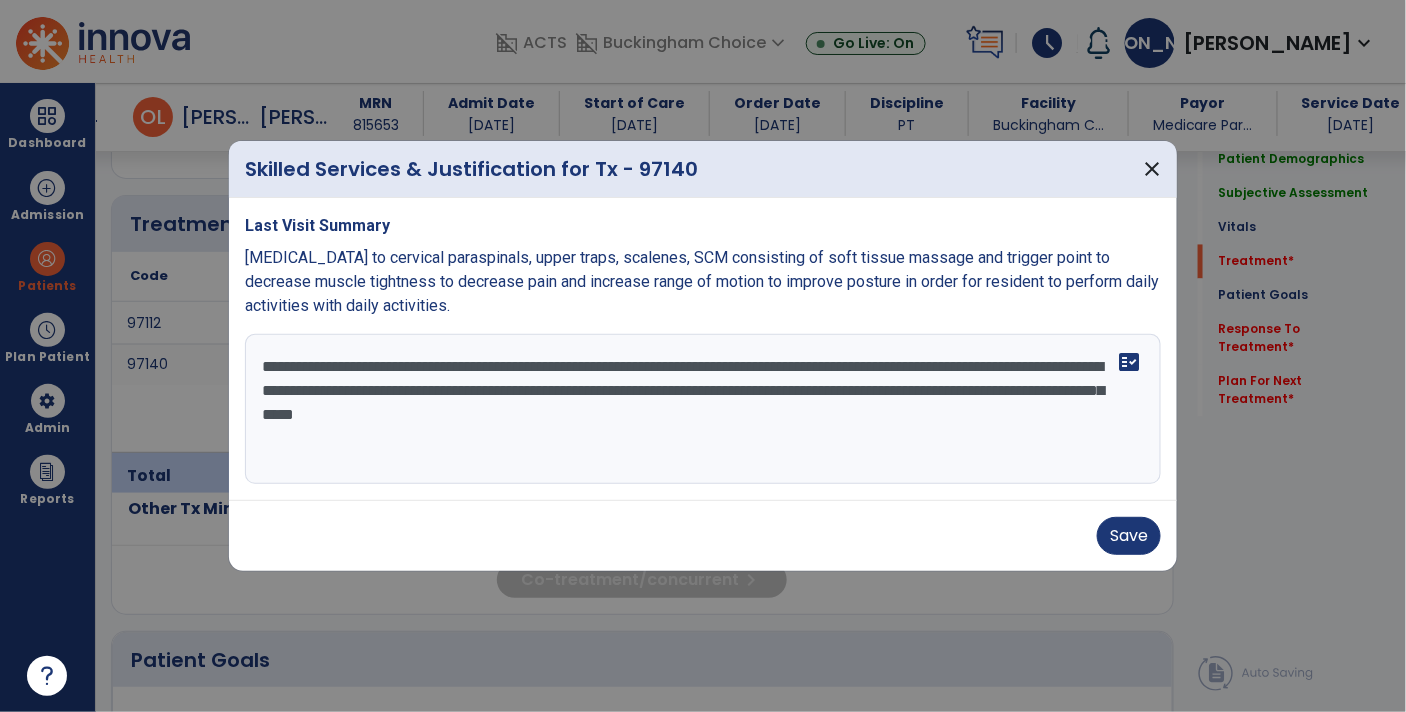 click on "**********" at bounding box center (703, 409) 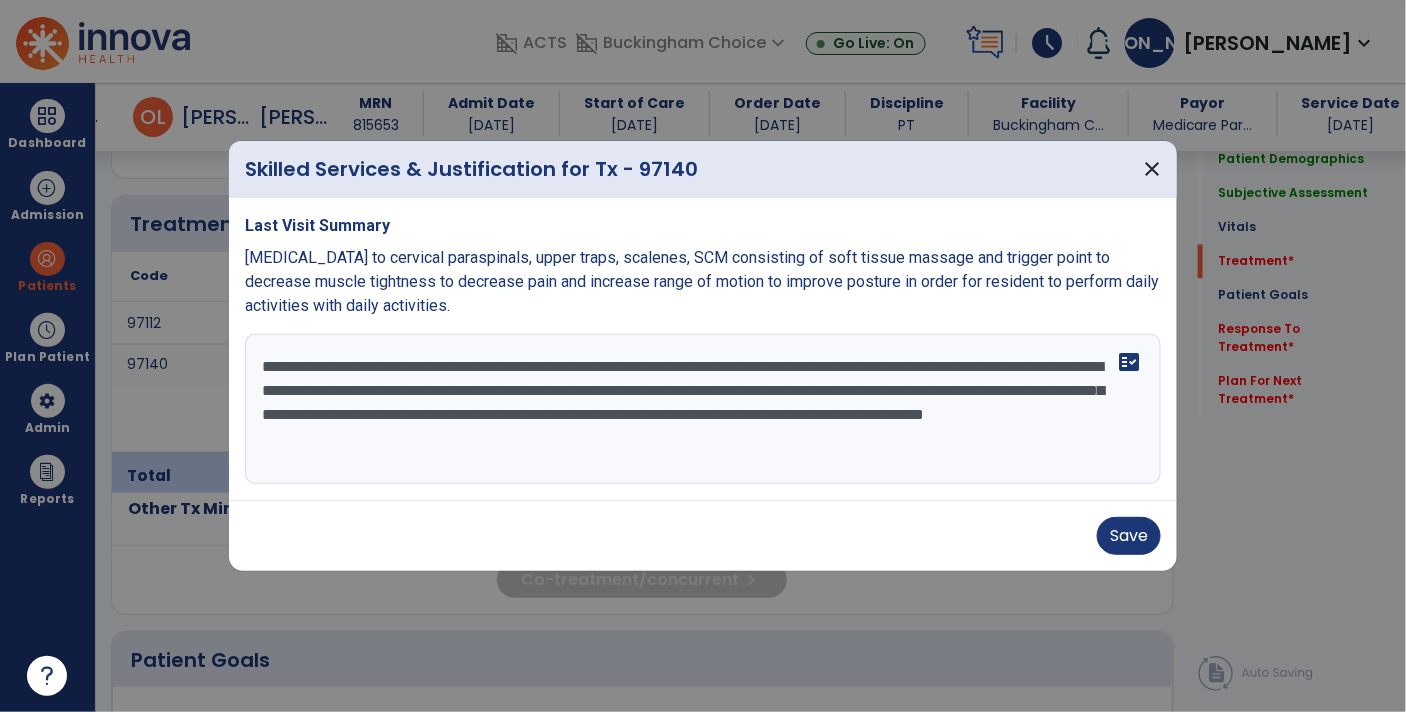 drag, startPoint x: 738, startPoint y: 413, endPoint x: 849, endPoint y: 411, distance: 111.01801 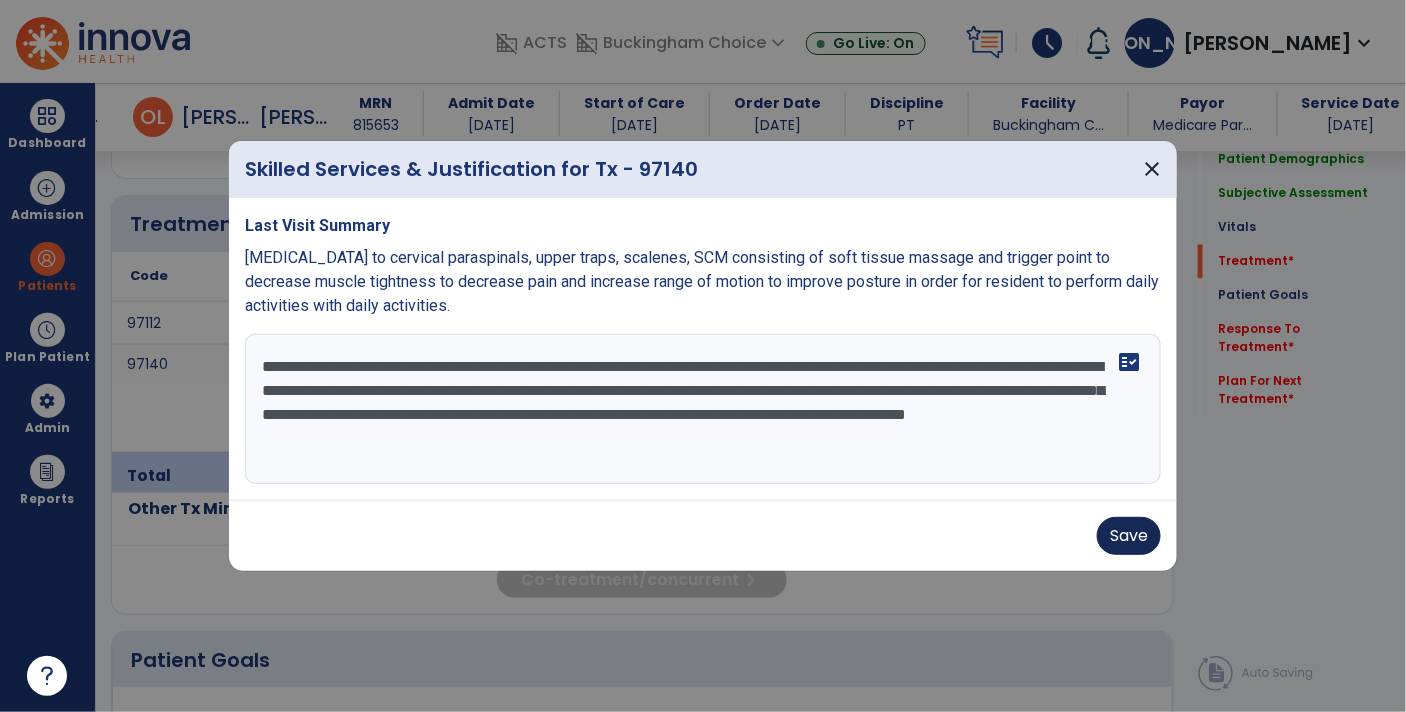 type on "**********" 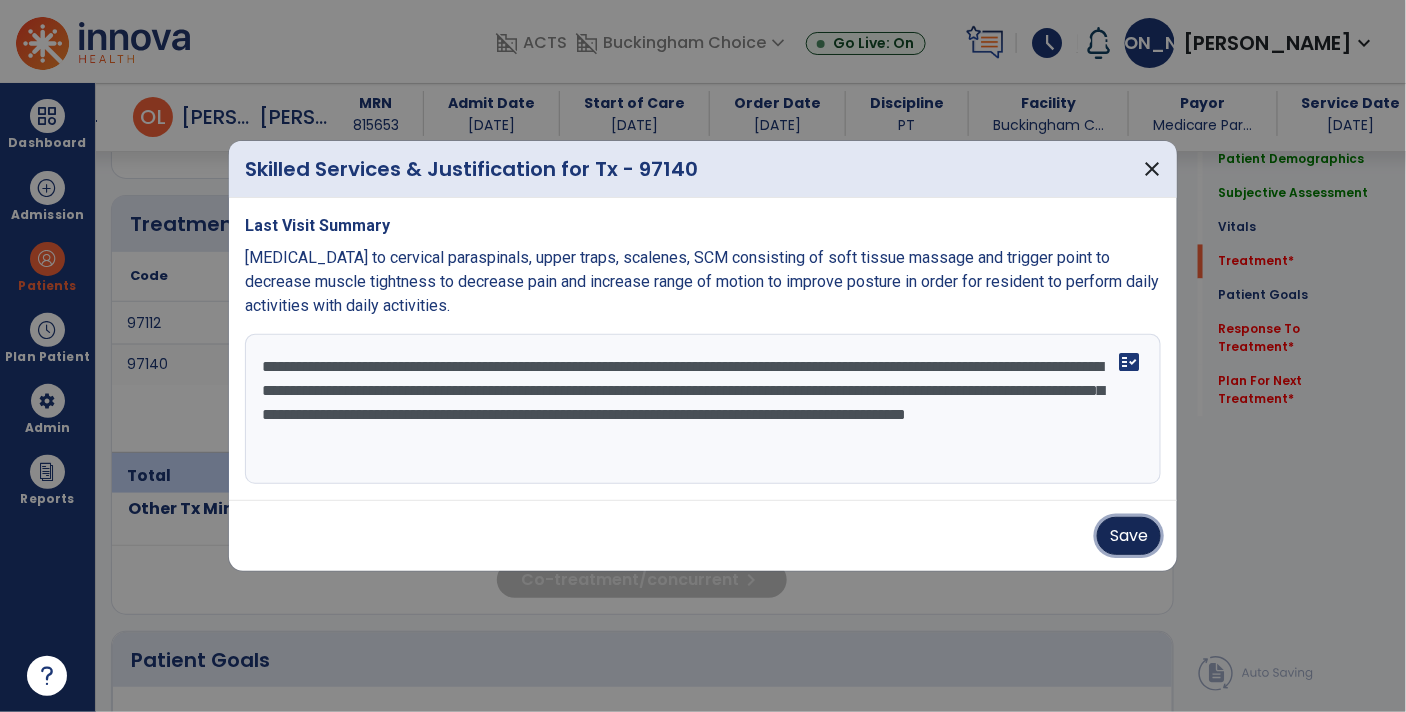 click on "Save" at bounding box center [1129, 536] 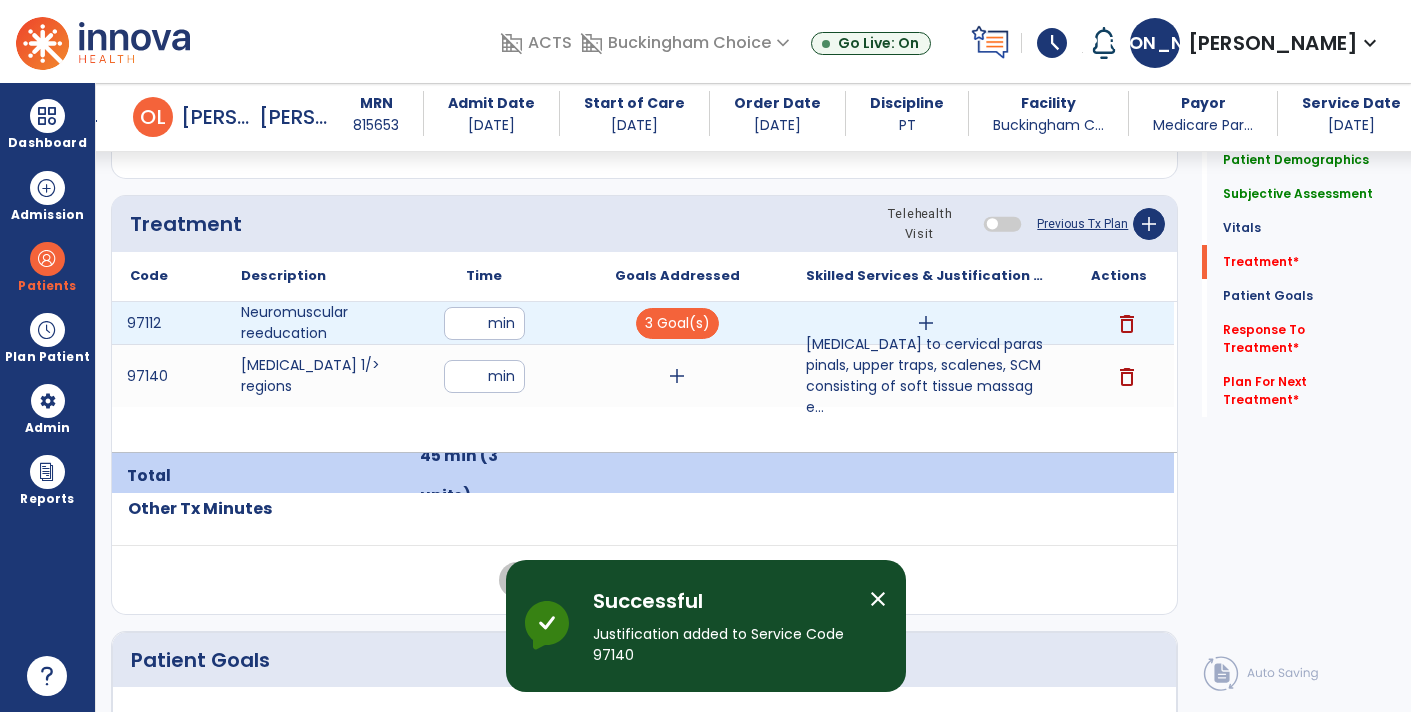 click on "add" at bounding box center (926, 323) 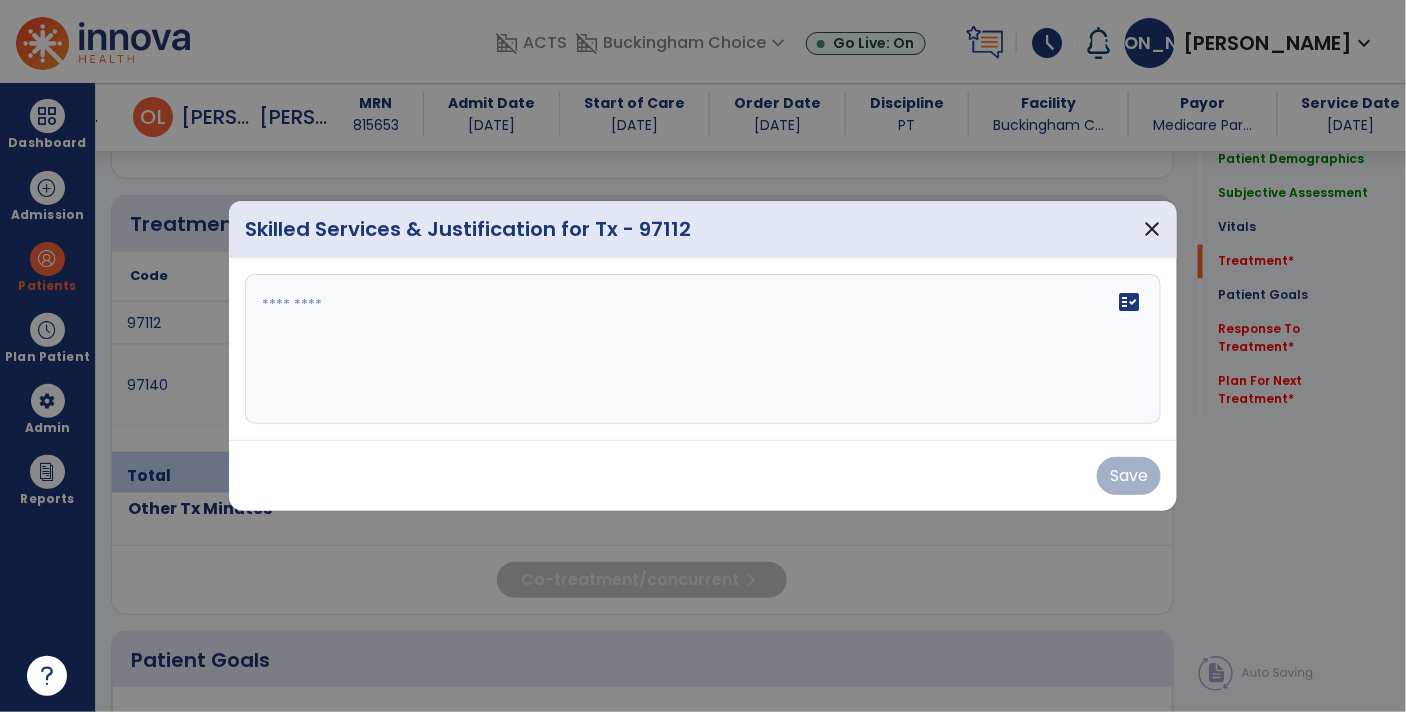 scroll, scrollTop: 1164, scrollLeft: 0, axis: vertical 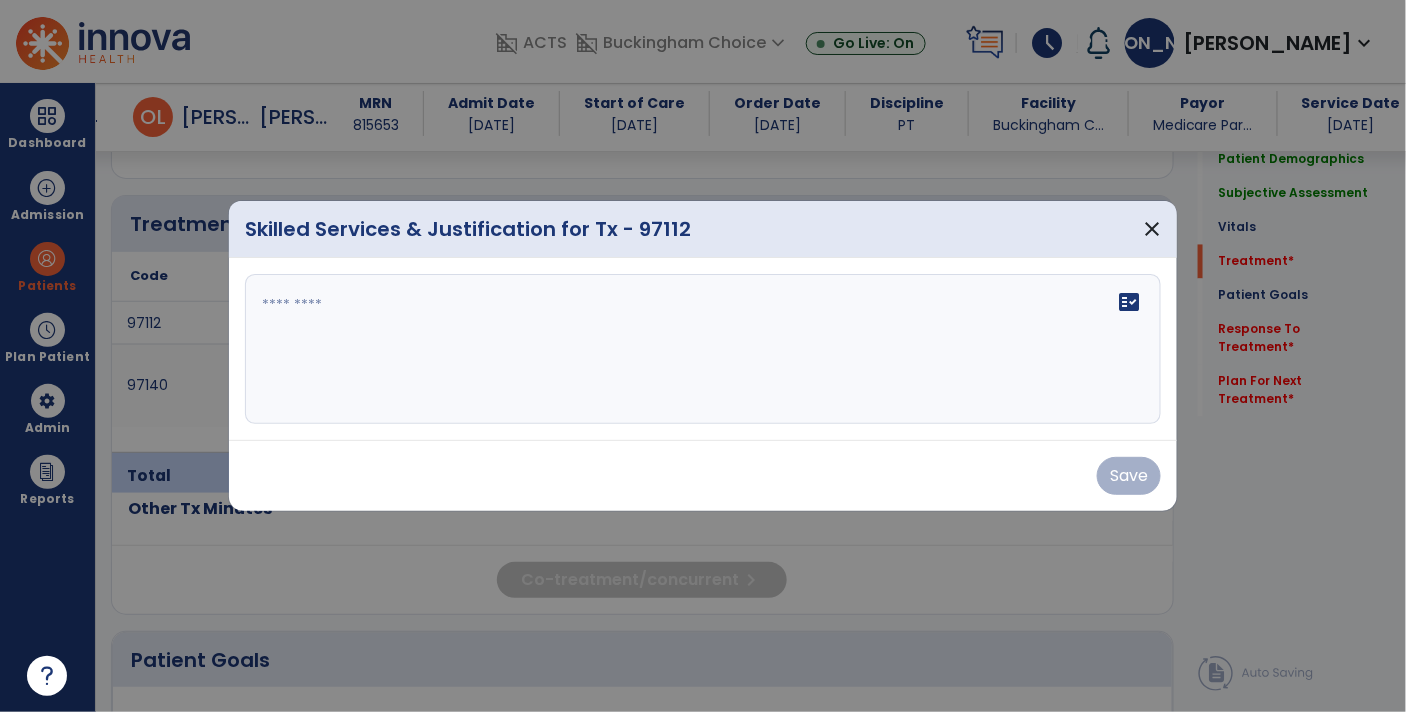 click at bounding box center [47, 676] 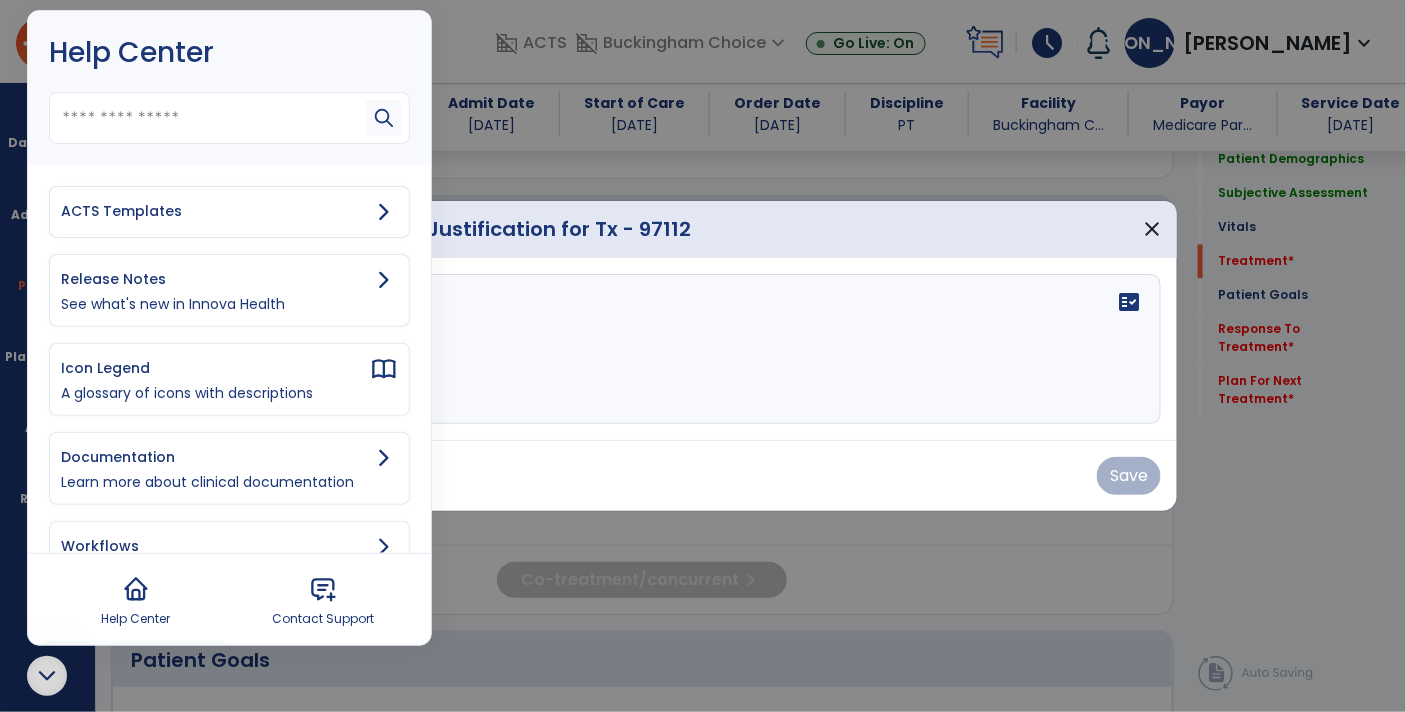 click on "ACTS Templates" at bounding box center [215, 211] 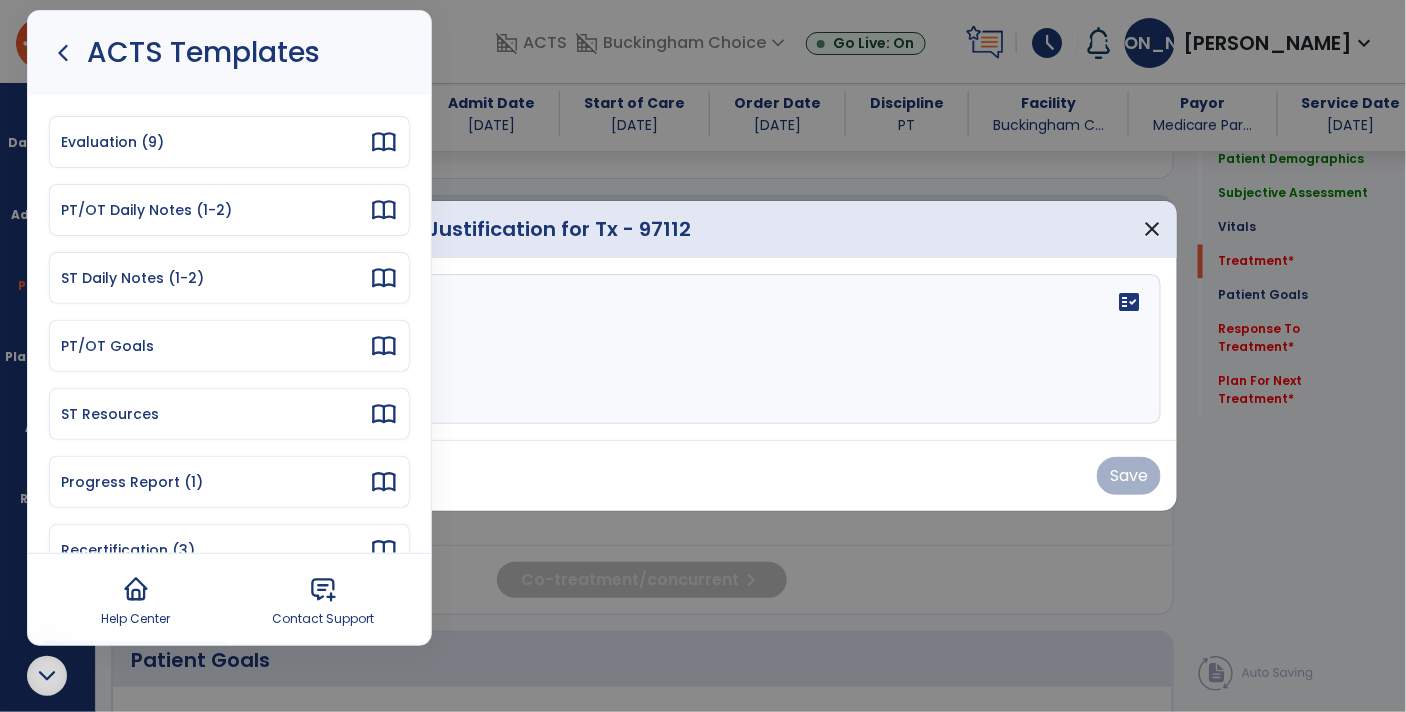 click on "PT/OT Daily Notes (1-2)" at bounding box center [215, 210] 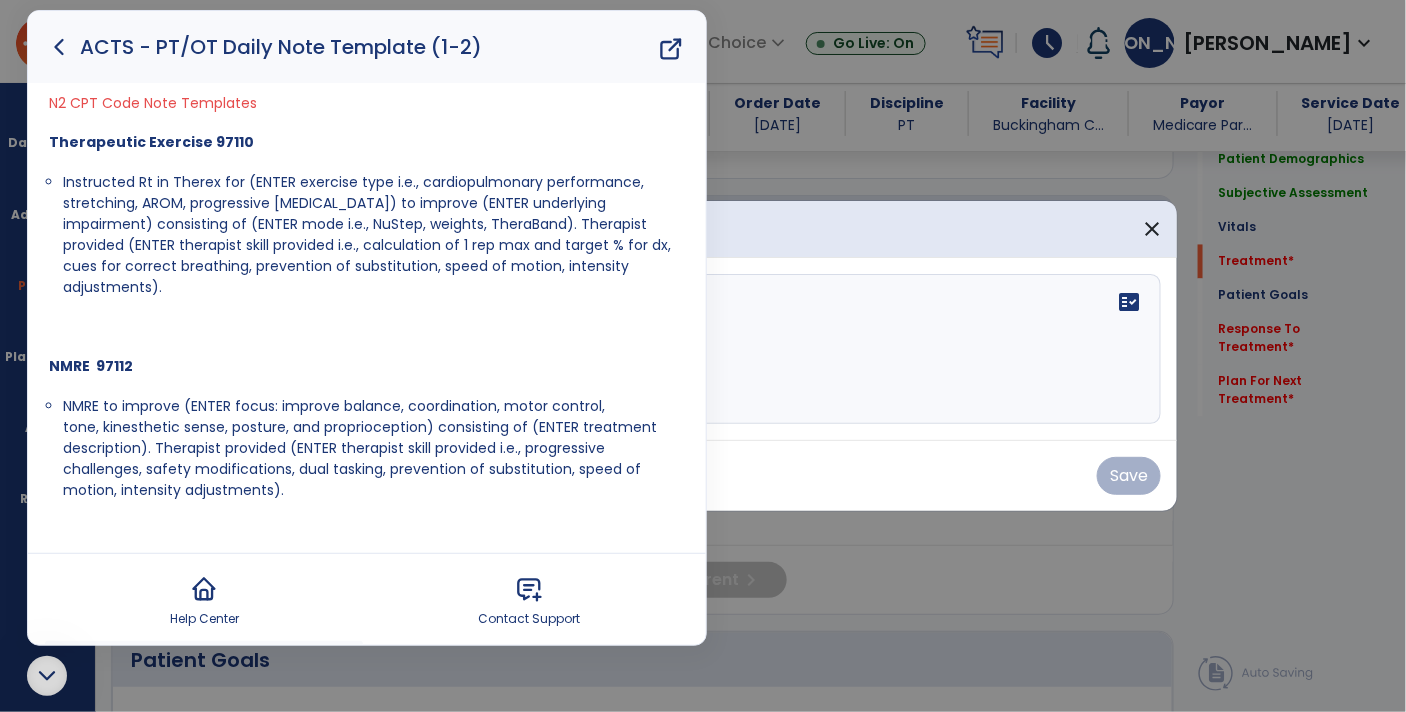 scroll, scrollTop: 191, scrollLeft: 0, axis: vertical 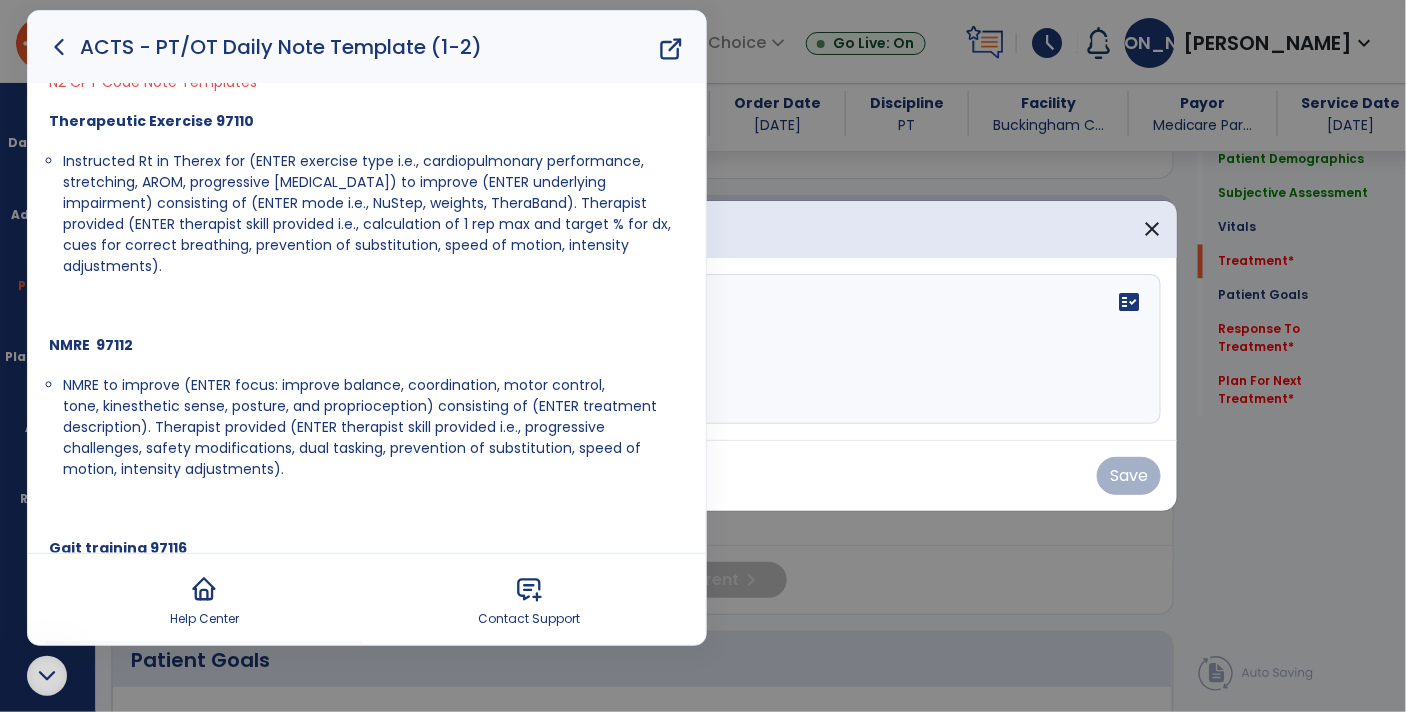 drag, startPoint x: 288, startPoint y: 468, endPoint x: 66, endPoint y: 374, distance: 241.0809 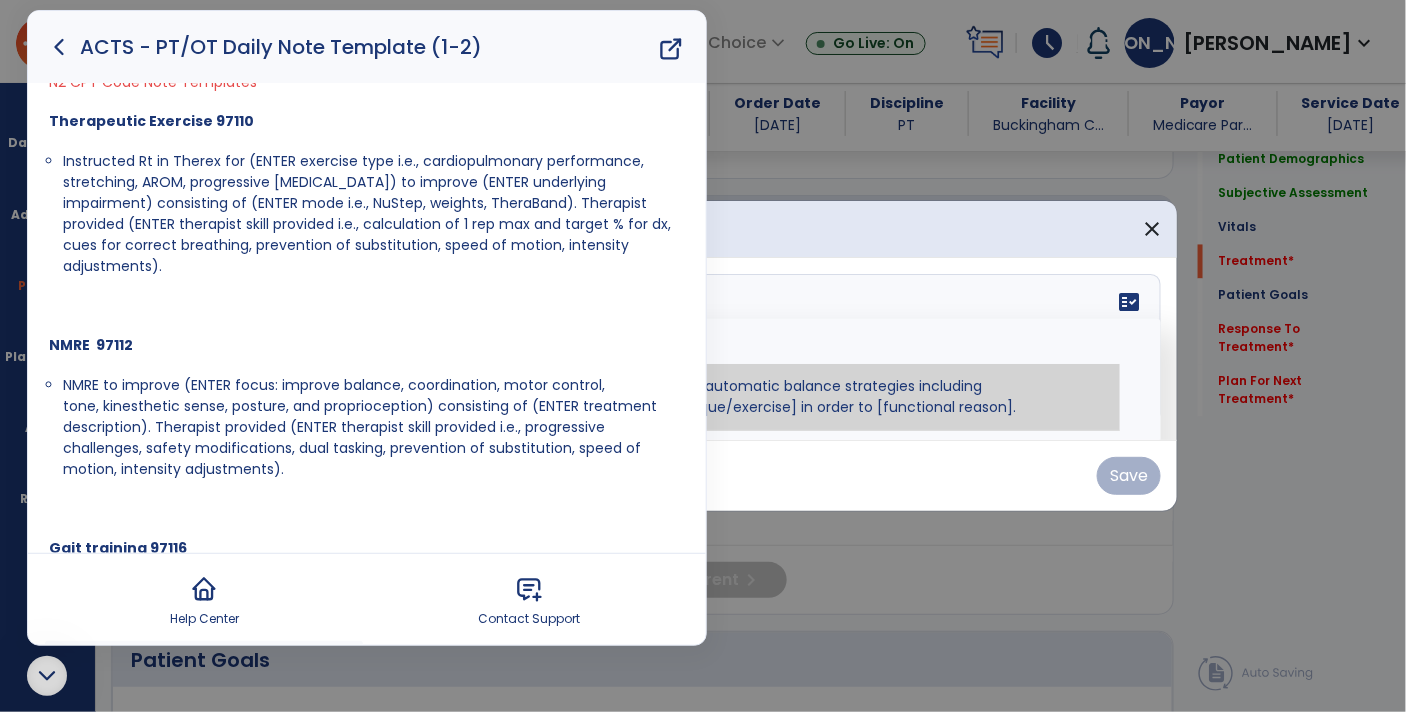 paste on "**********" 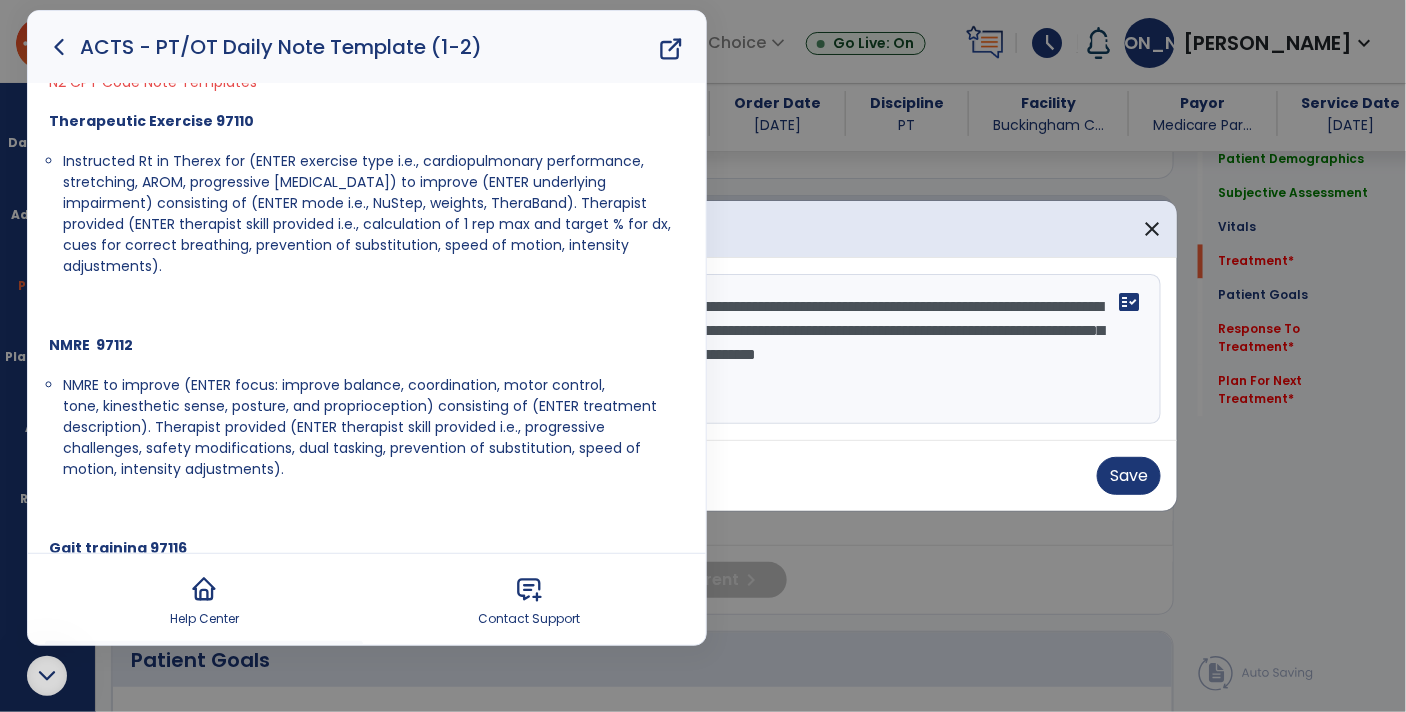 click 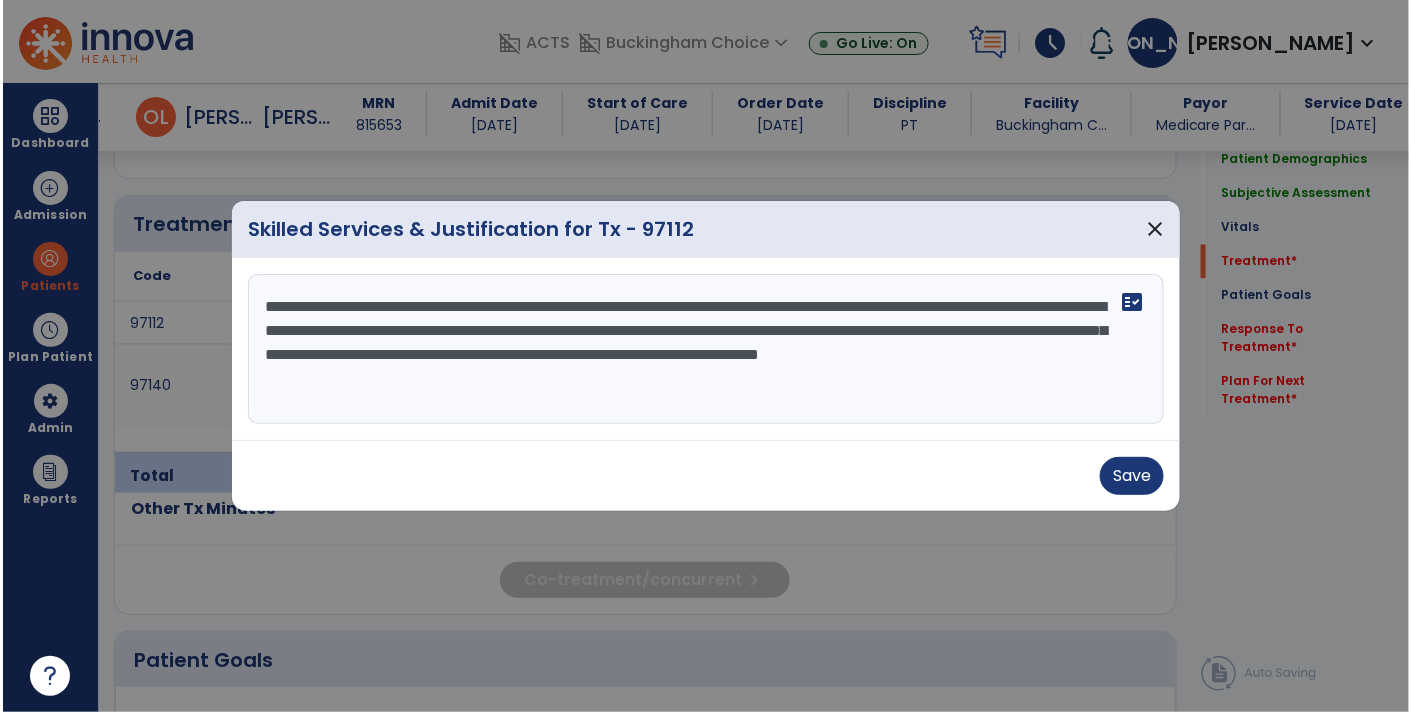 scroll, scrollTop: 0, scrollLeft: 0, axis: both 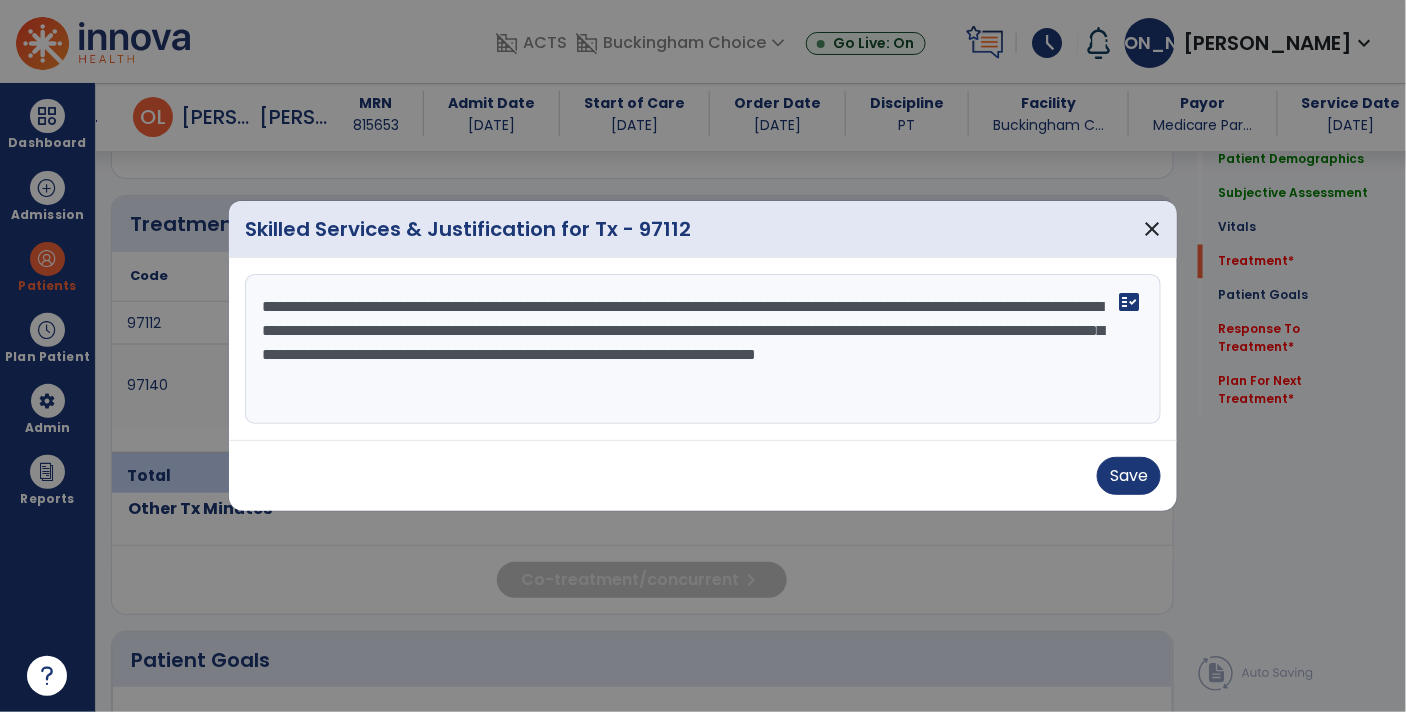 drag, startPoint x: 652, startPoint y: 308, endPoint x: 397, endPoint y: 272, distance: 257.52863 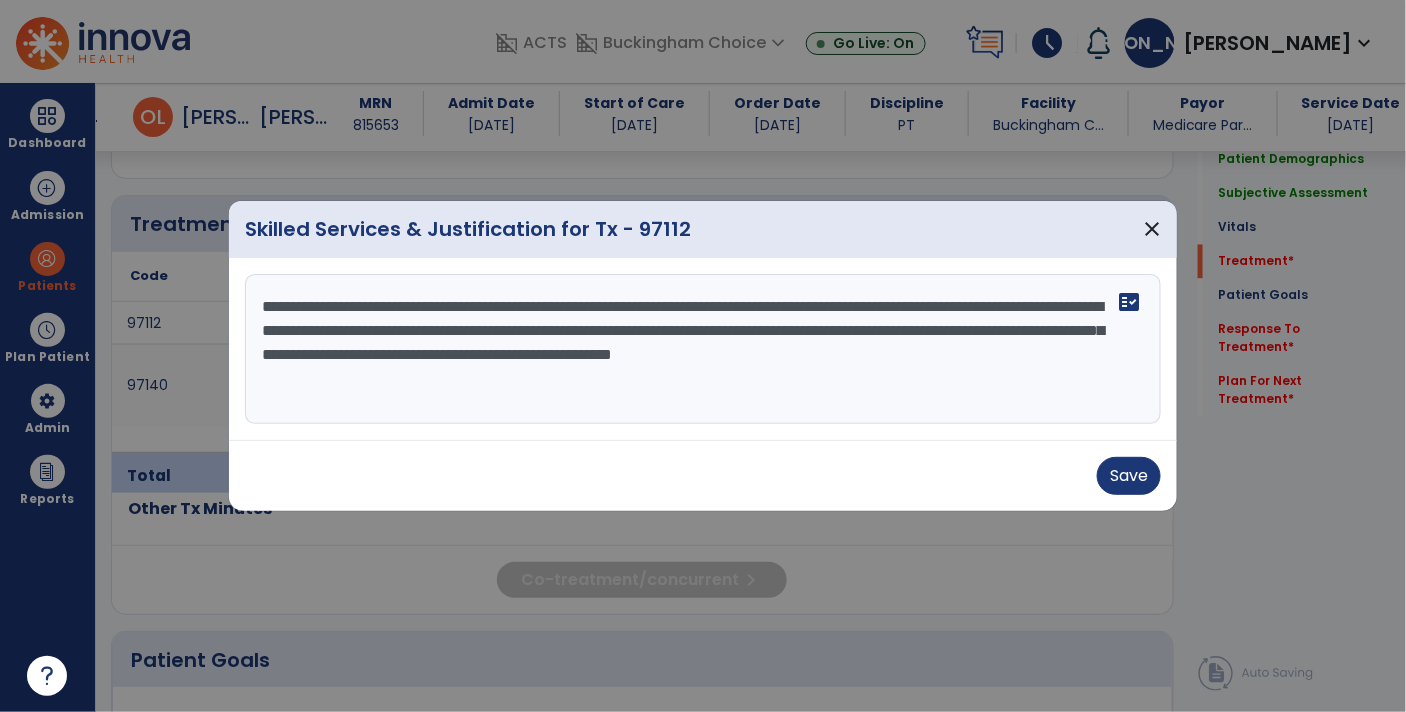 click on "**********" at bounding box center [703, 349] 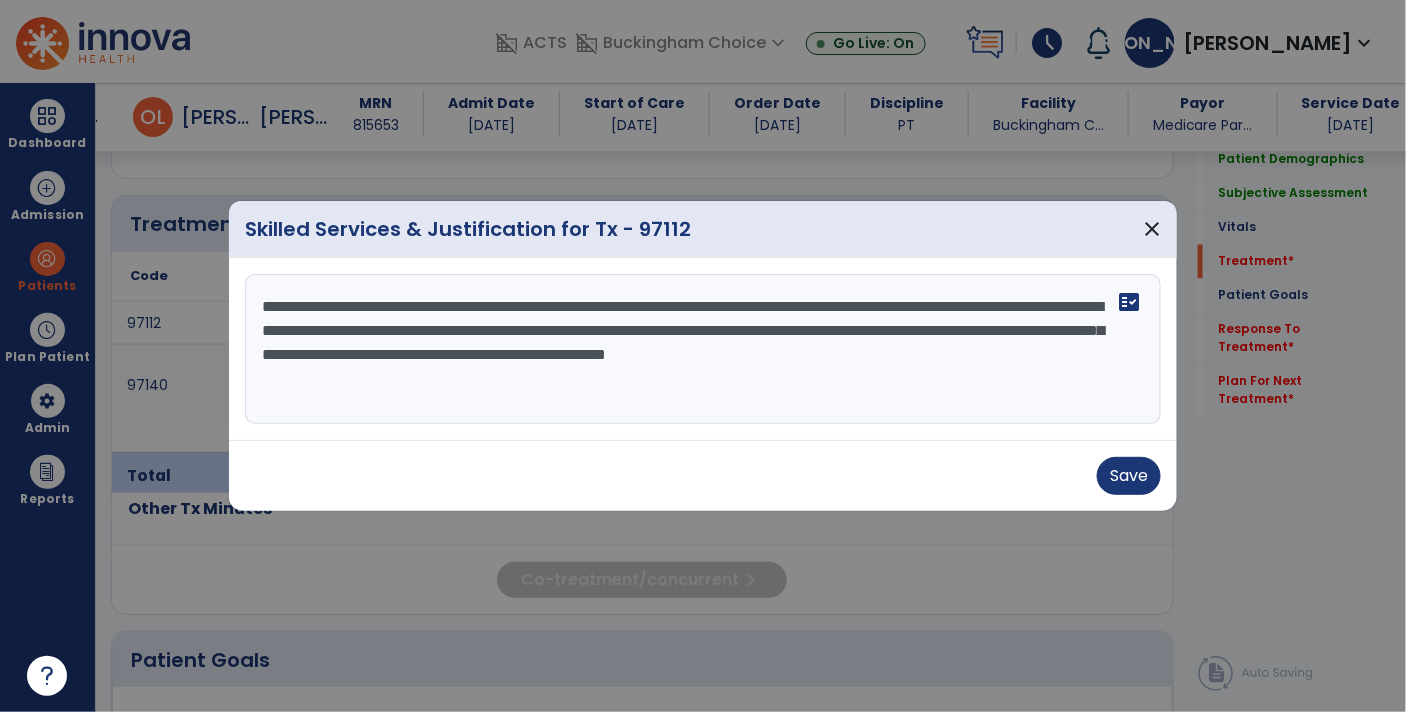 click on "**********" at bounding box center [703, 349] 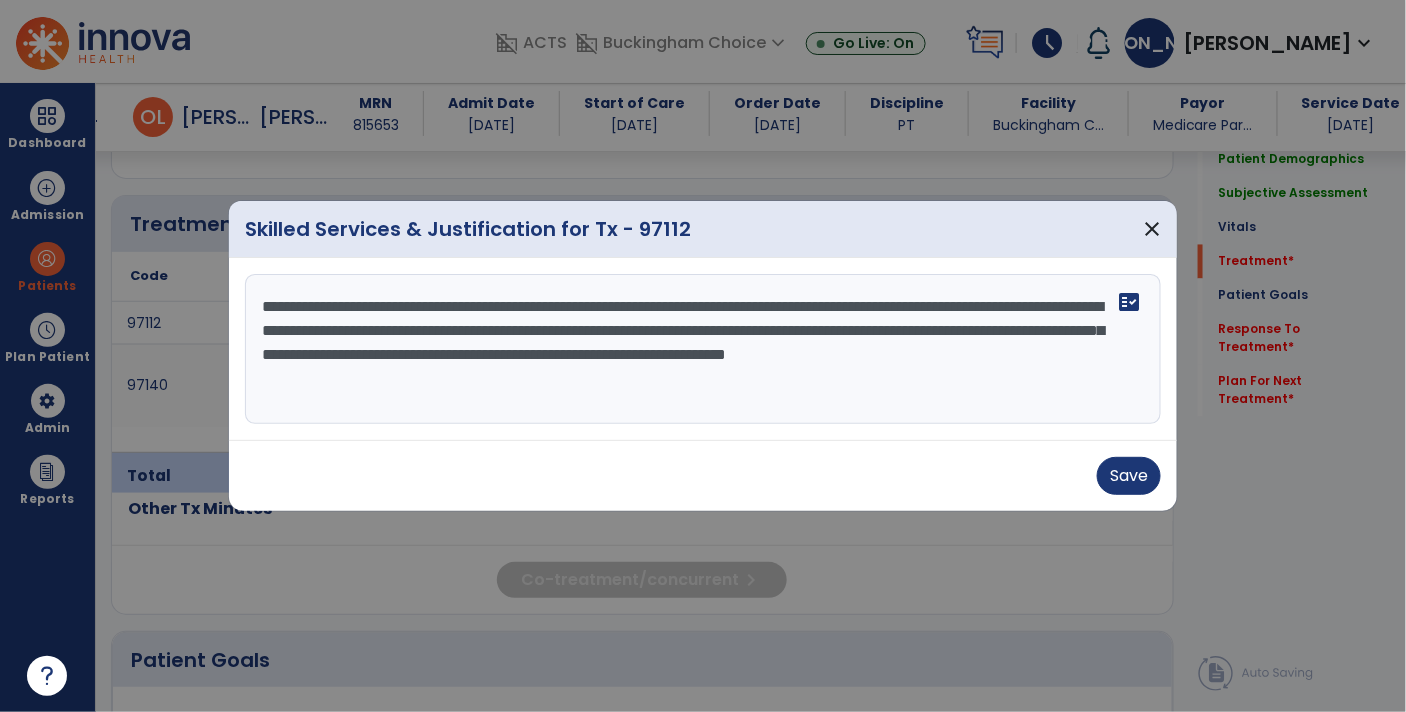 click on "**********" at bounding box center (703, 349) 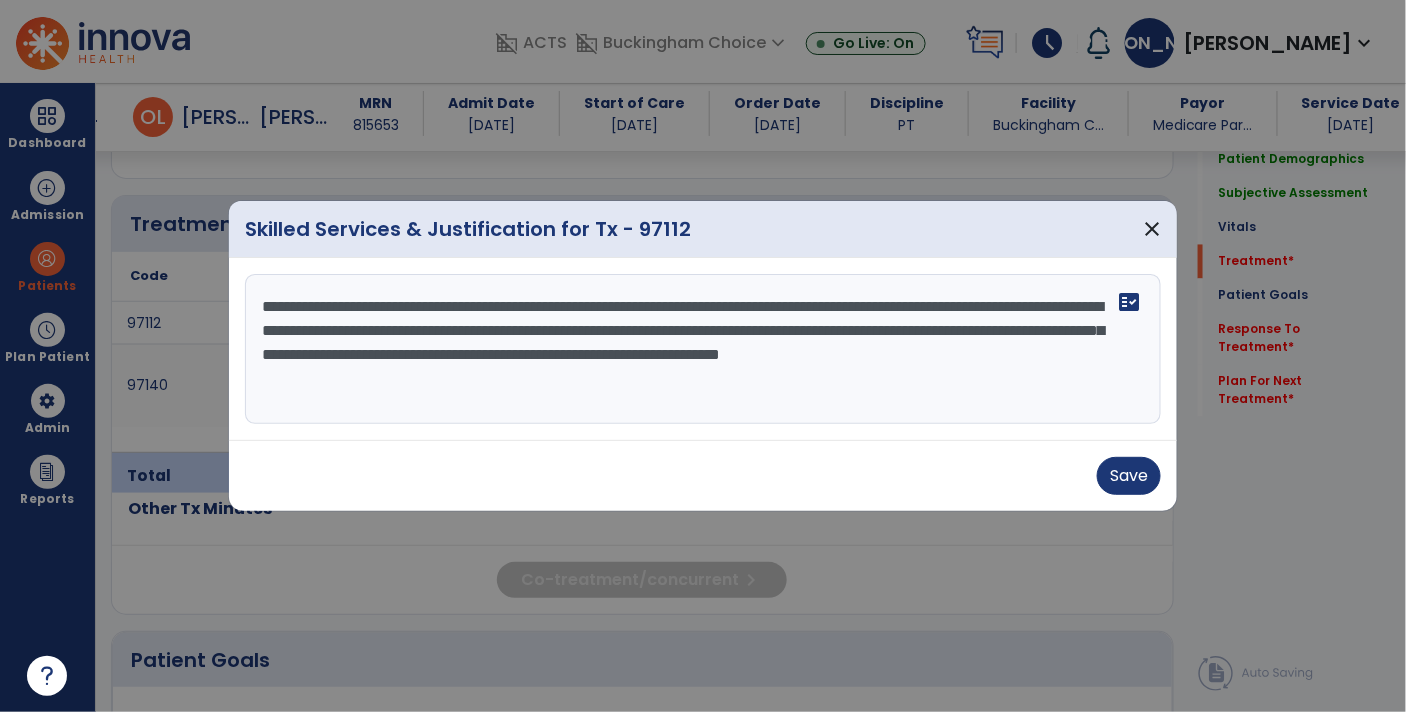 drag, startPoint x: 593, startPoint y: 331, endPoint x: 727, endPoint y: 330, distance: 134.00374 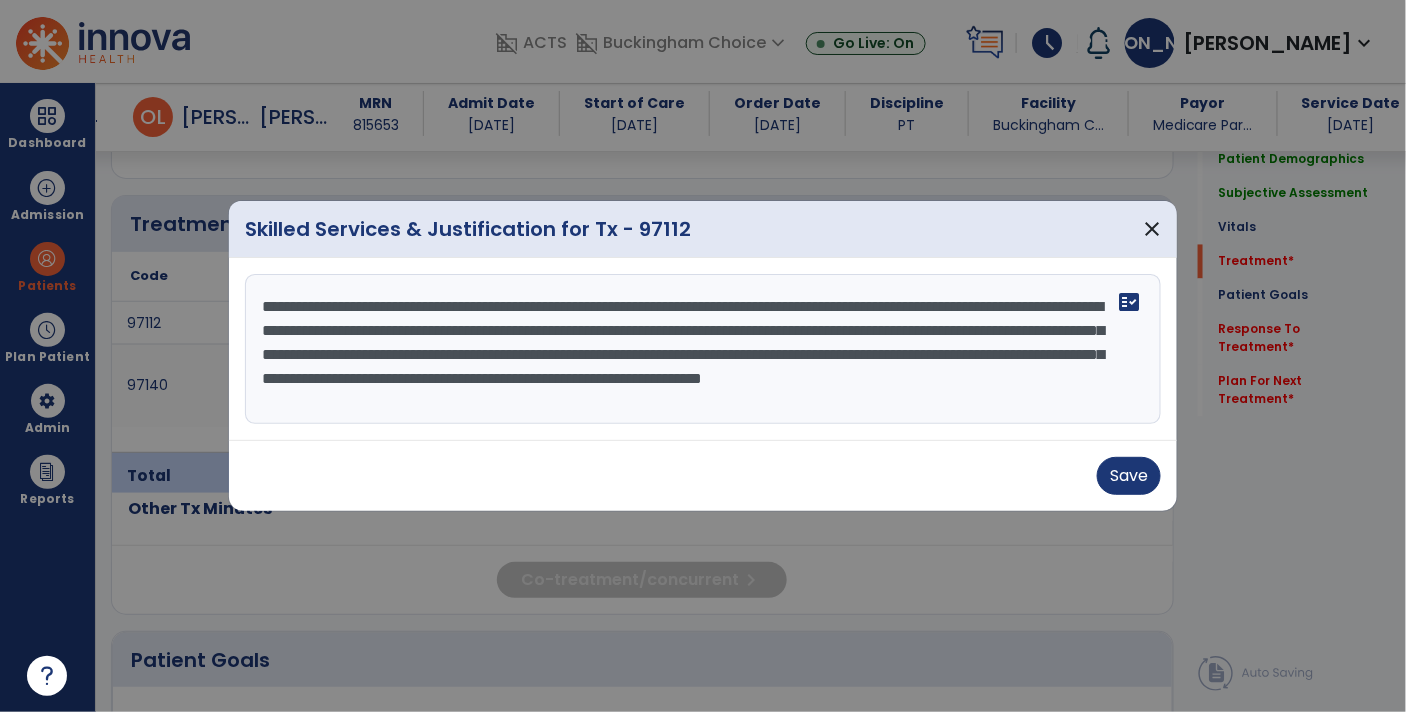 drag, startPoint x: 926, startPoint y: 381, endPoint x: 466, endPoint y: 384, distance: 460.0098 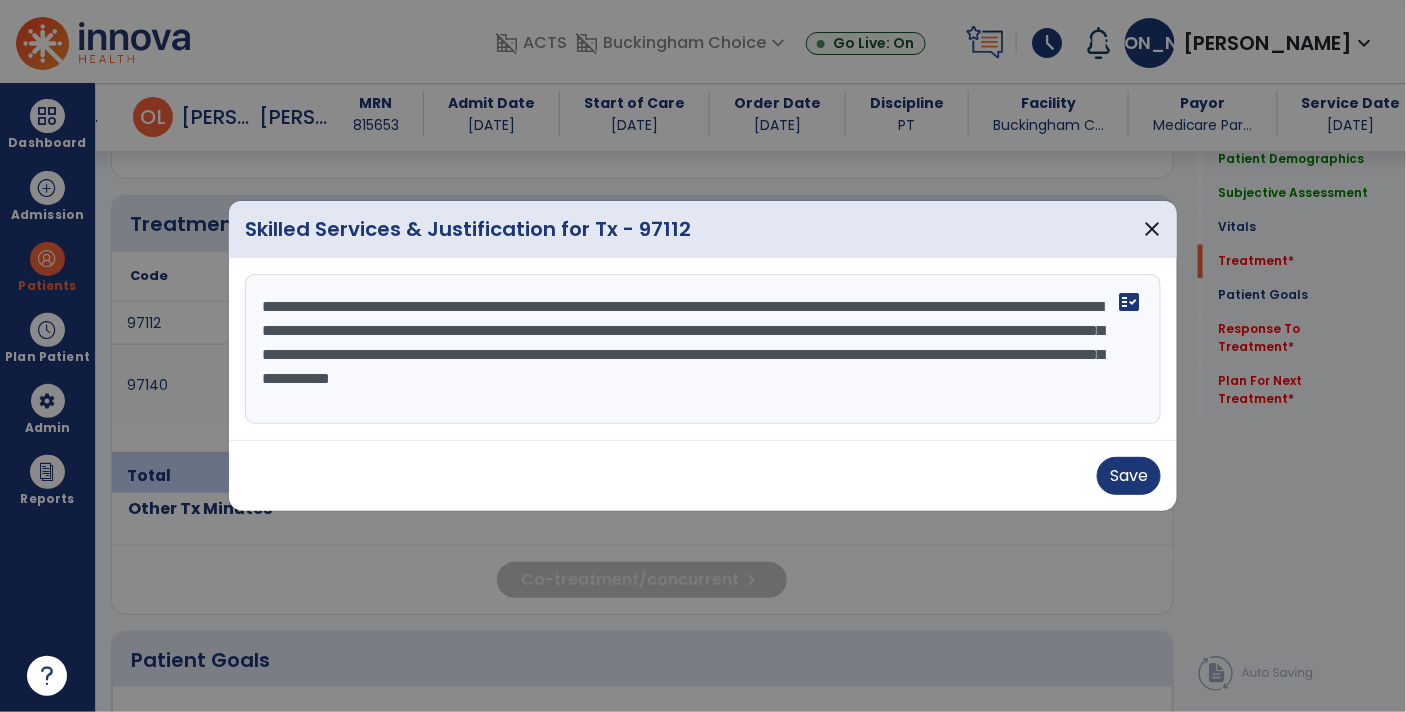 drag, startPoint x: 737, startPoint y: 383, endPoint x: 464, endPoint y: 380, distance: 273.01648 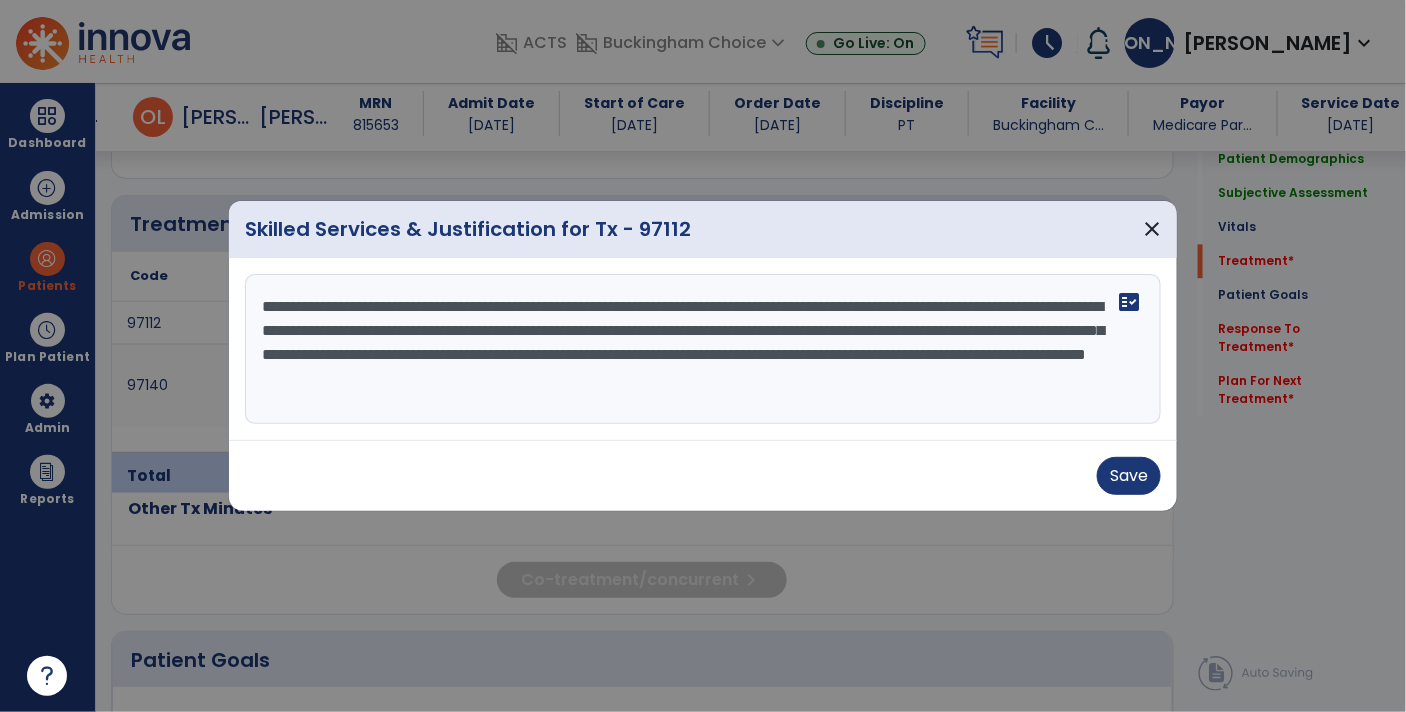 click on "**********" at bounding box center (703, 349) 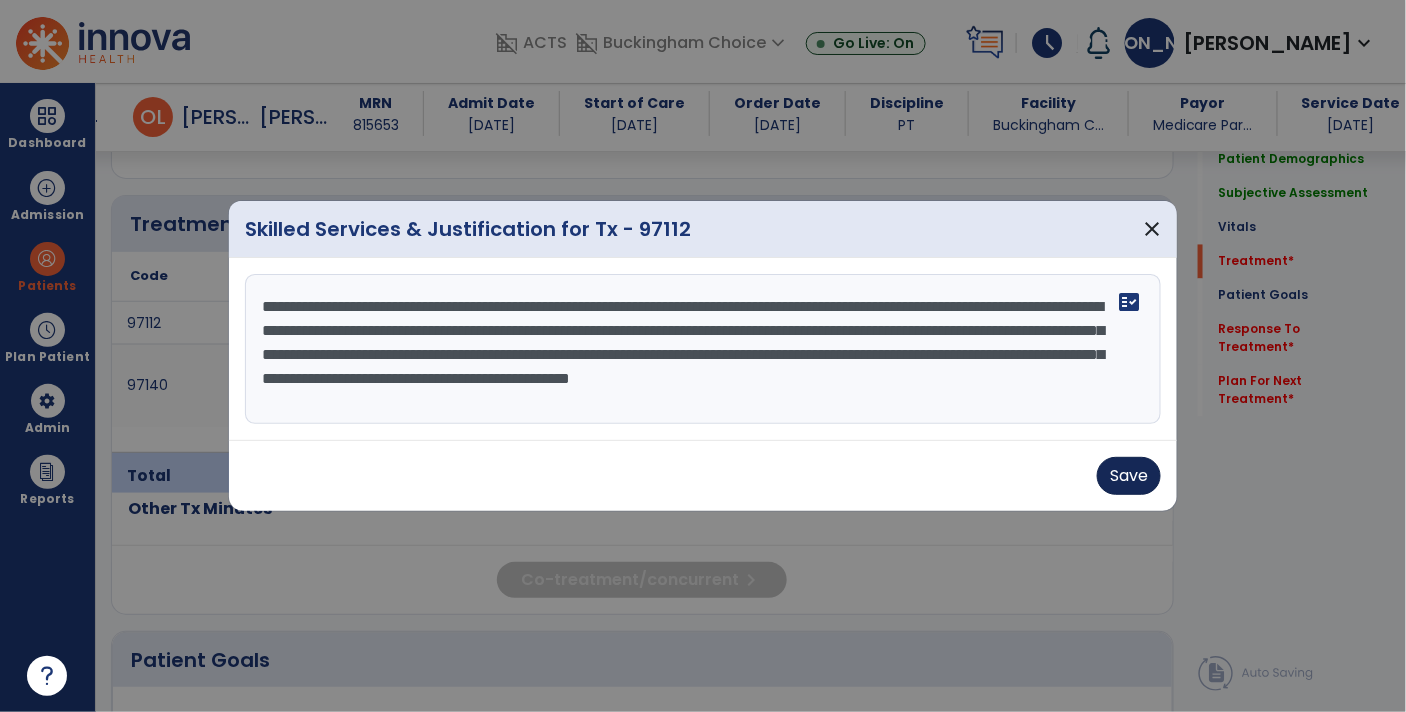 type on "**********" 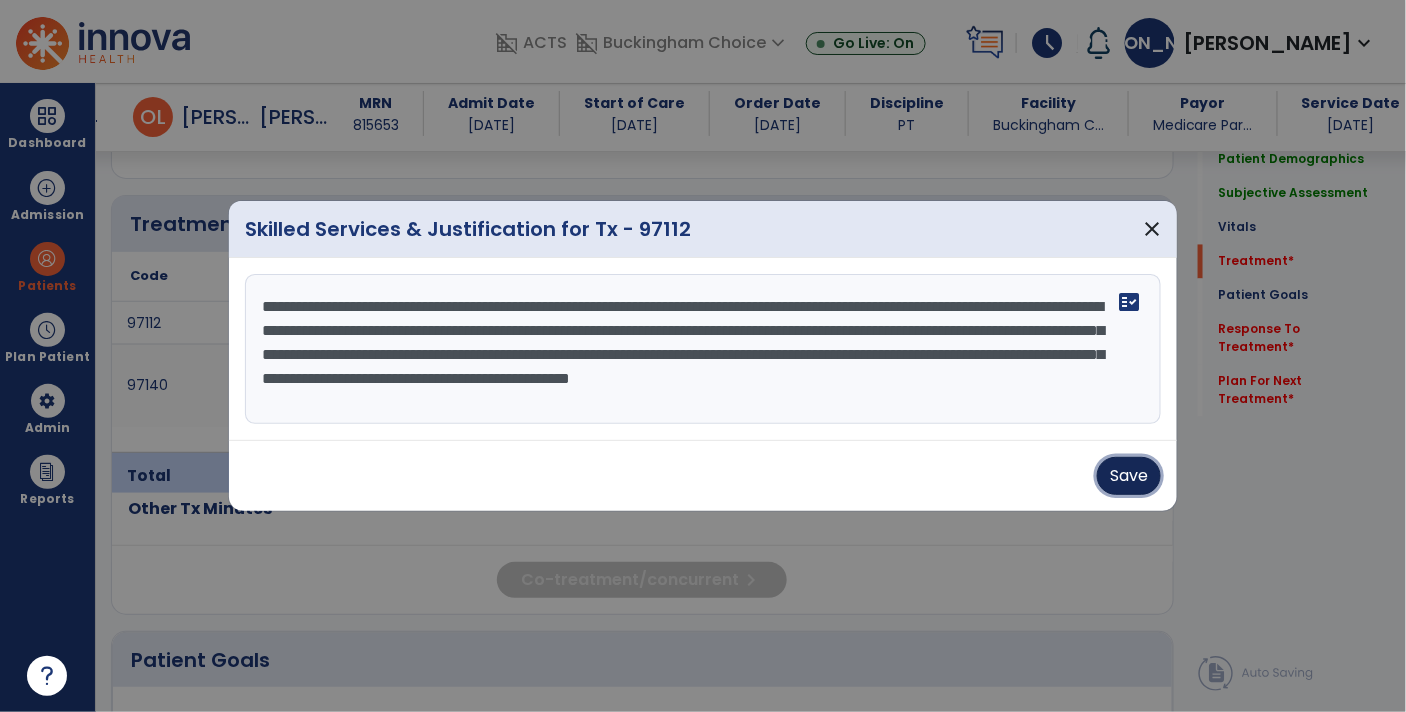 click on "Save" at bounding box center (1129, 476) 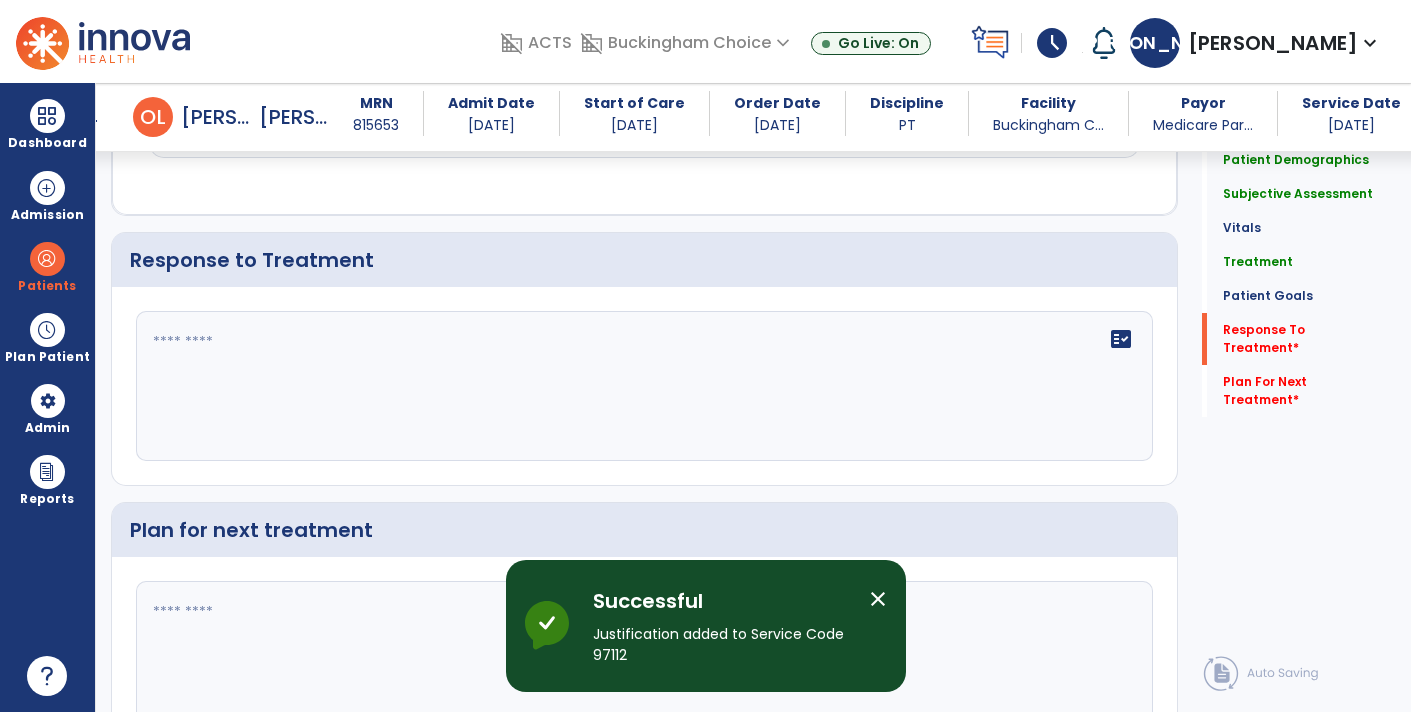 scroll, scrollTop: 2325, scrollLeft: 0, axis: vertical 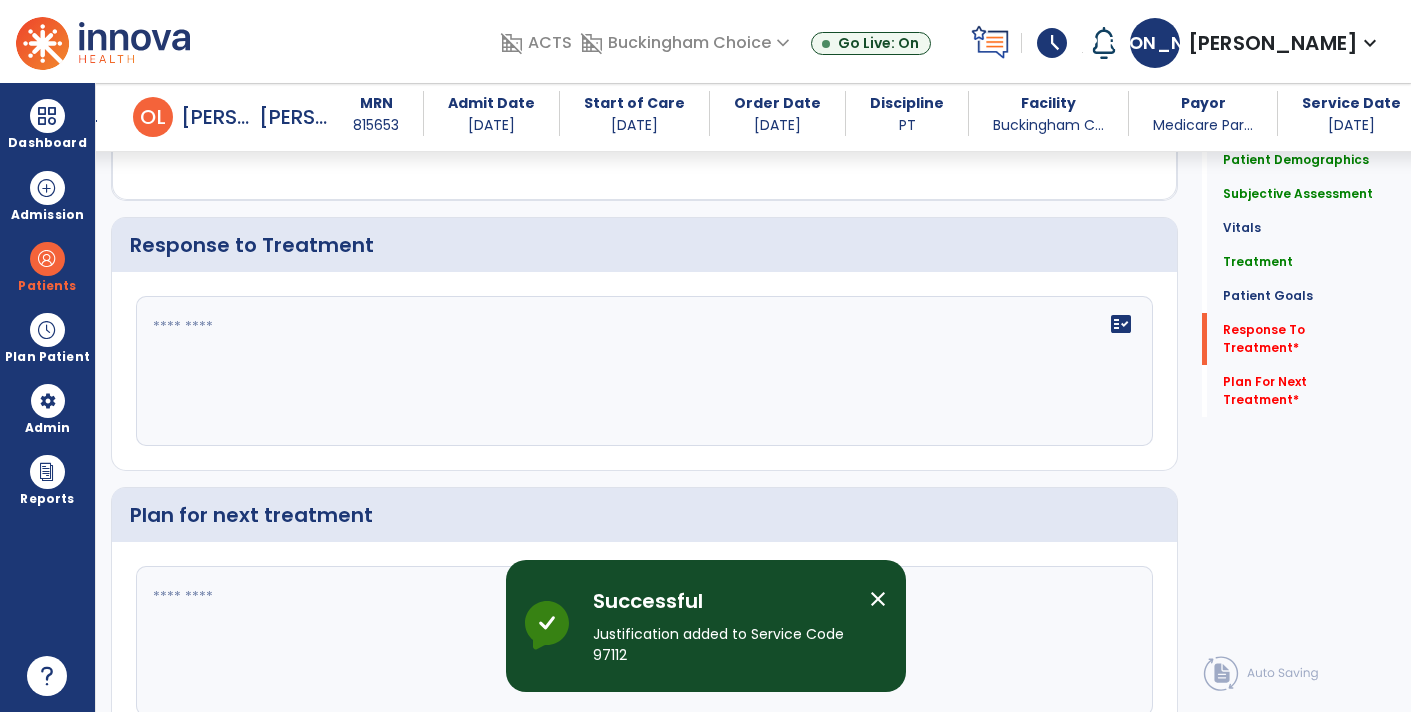click 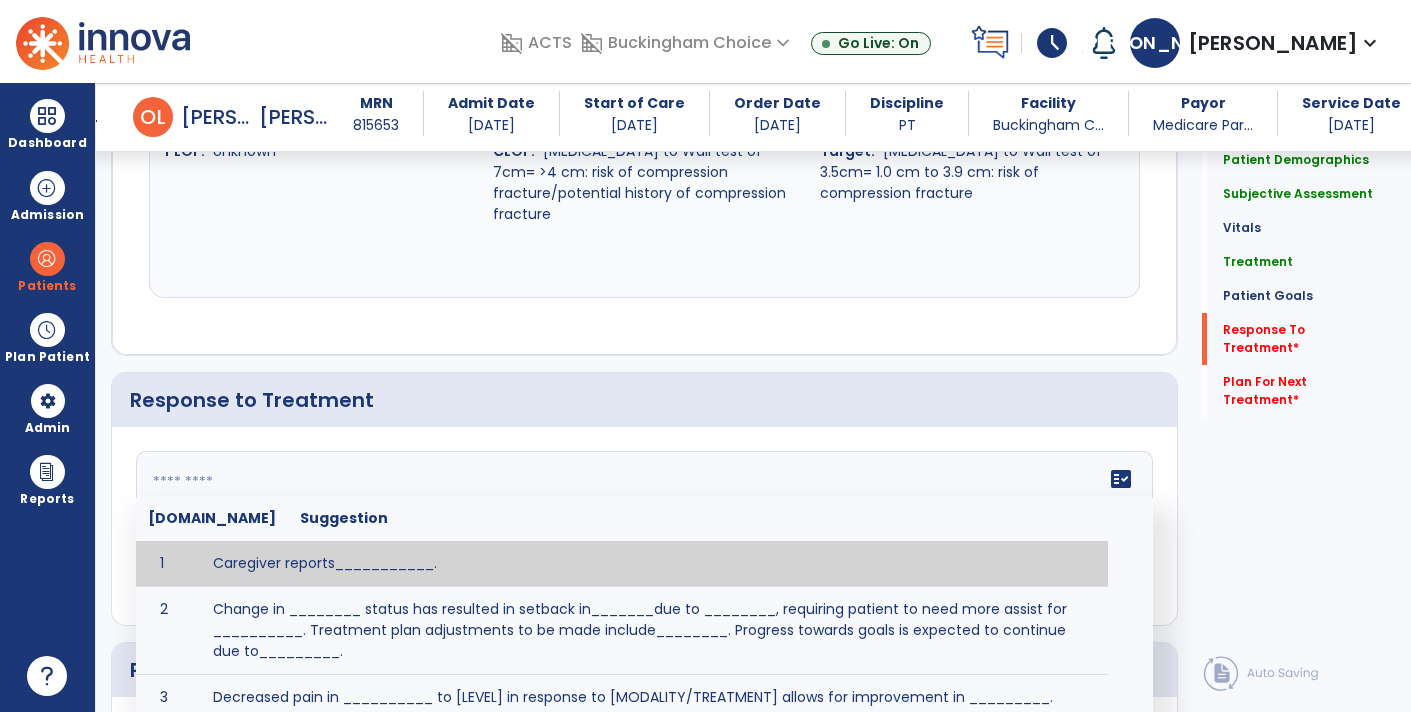 scroll, scrollTop: 2389, scrollLeft: 0, axis: vertical 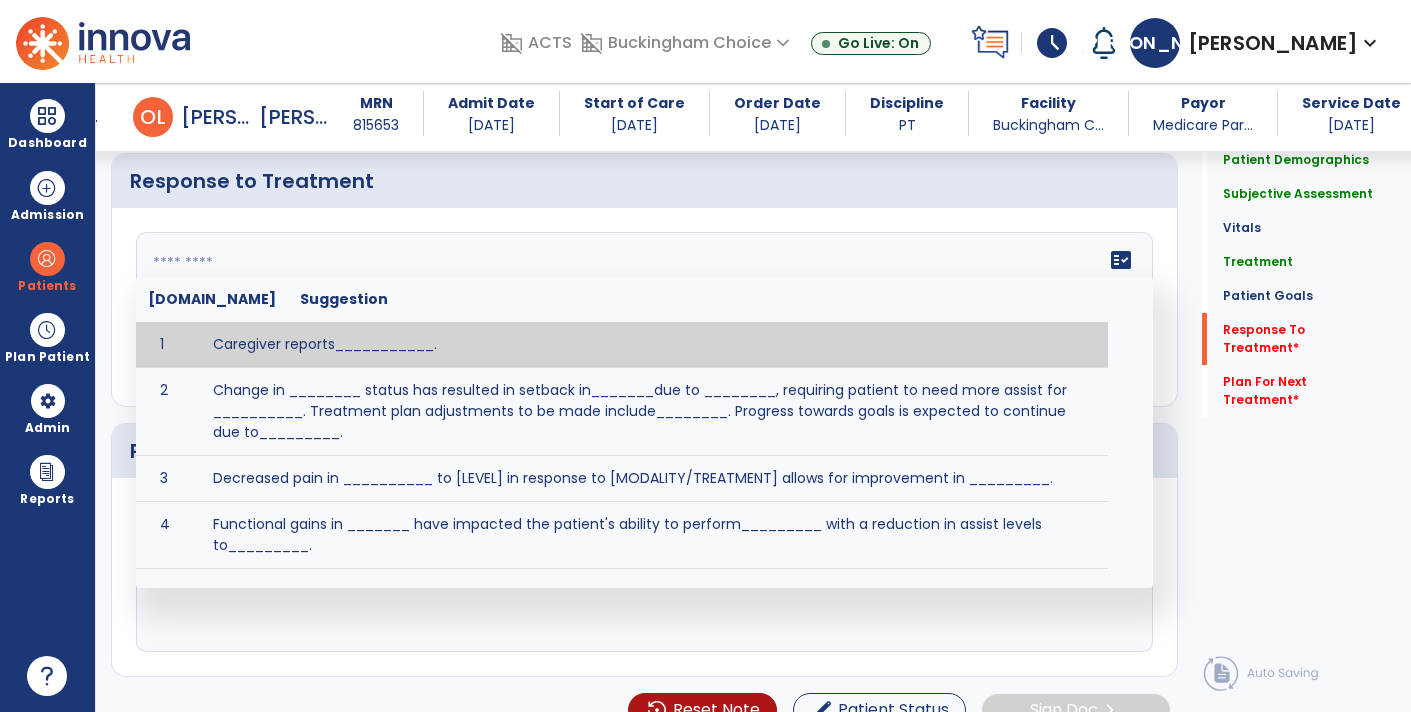 click 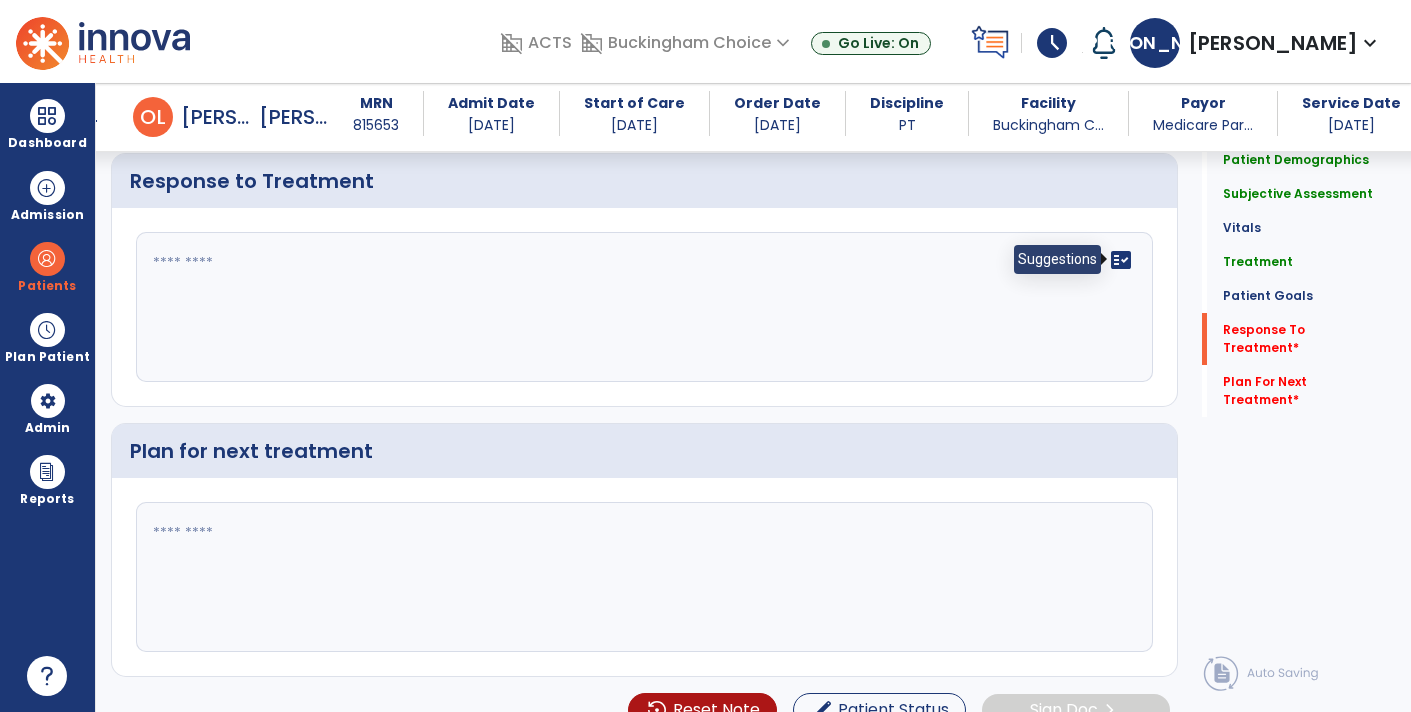 click on "fact_check" 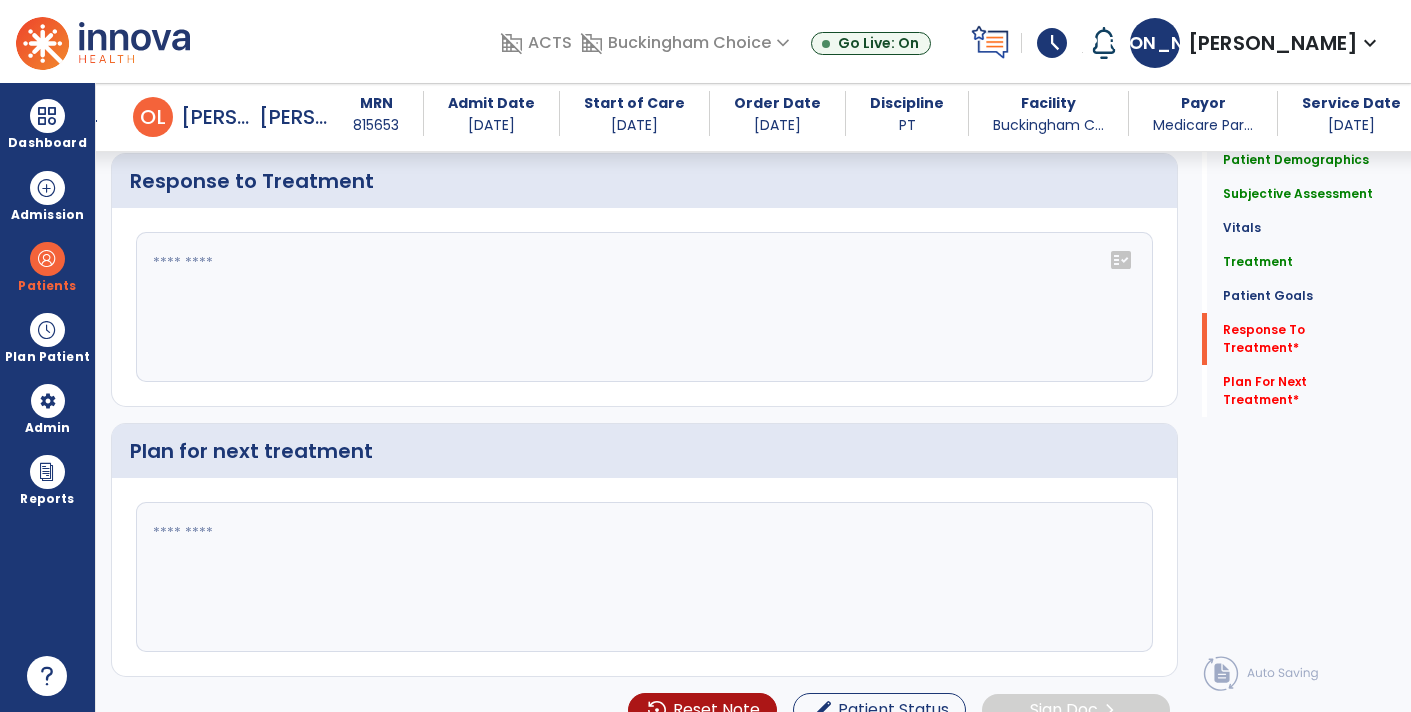 click 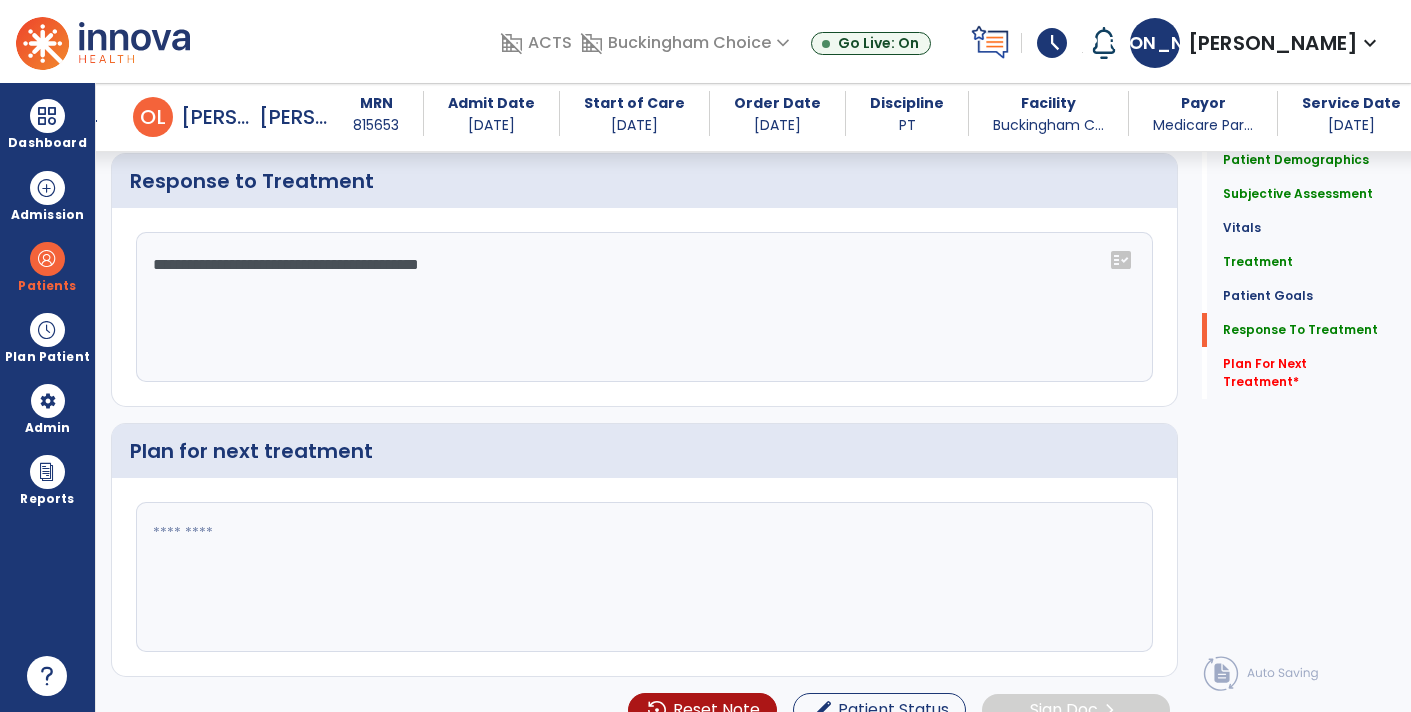 scroll, scrollTop: 2389, scrollLeft: 0, axis: vertical 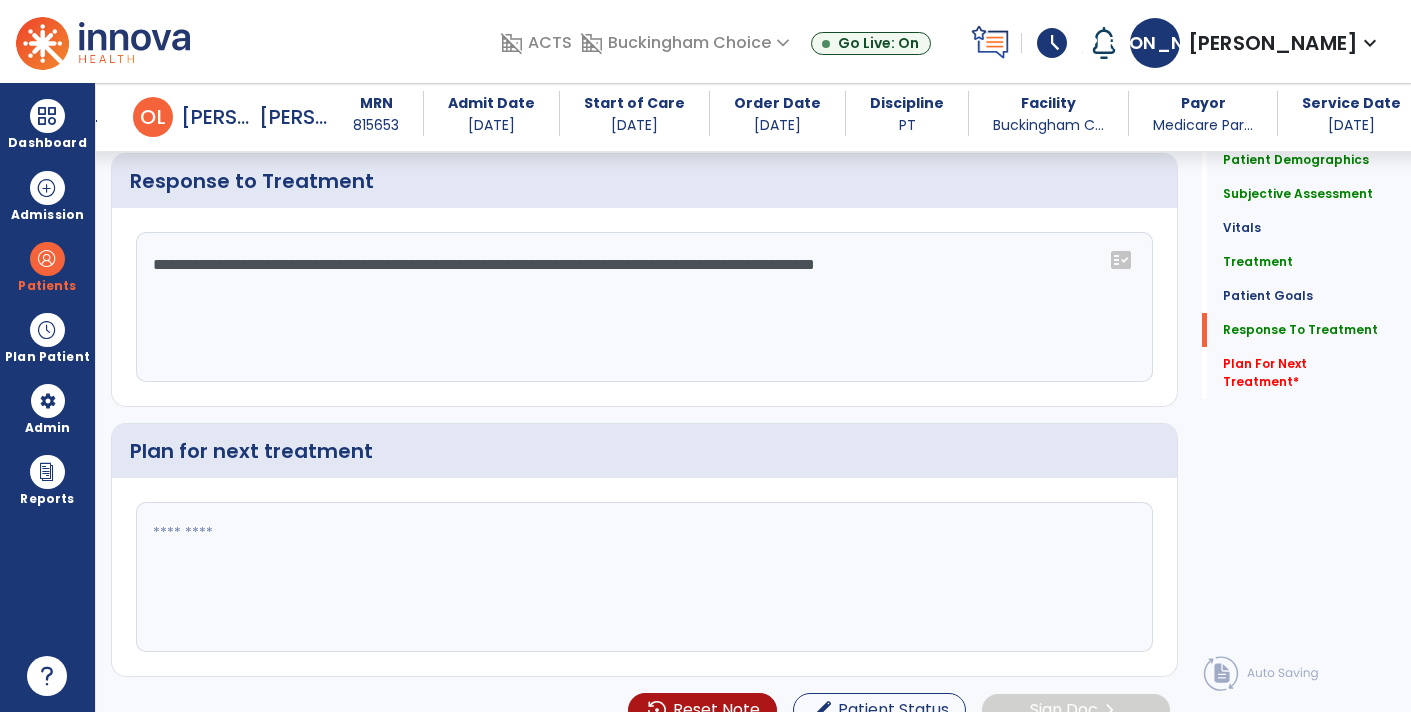 type on "**********" 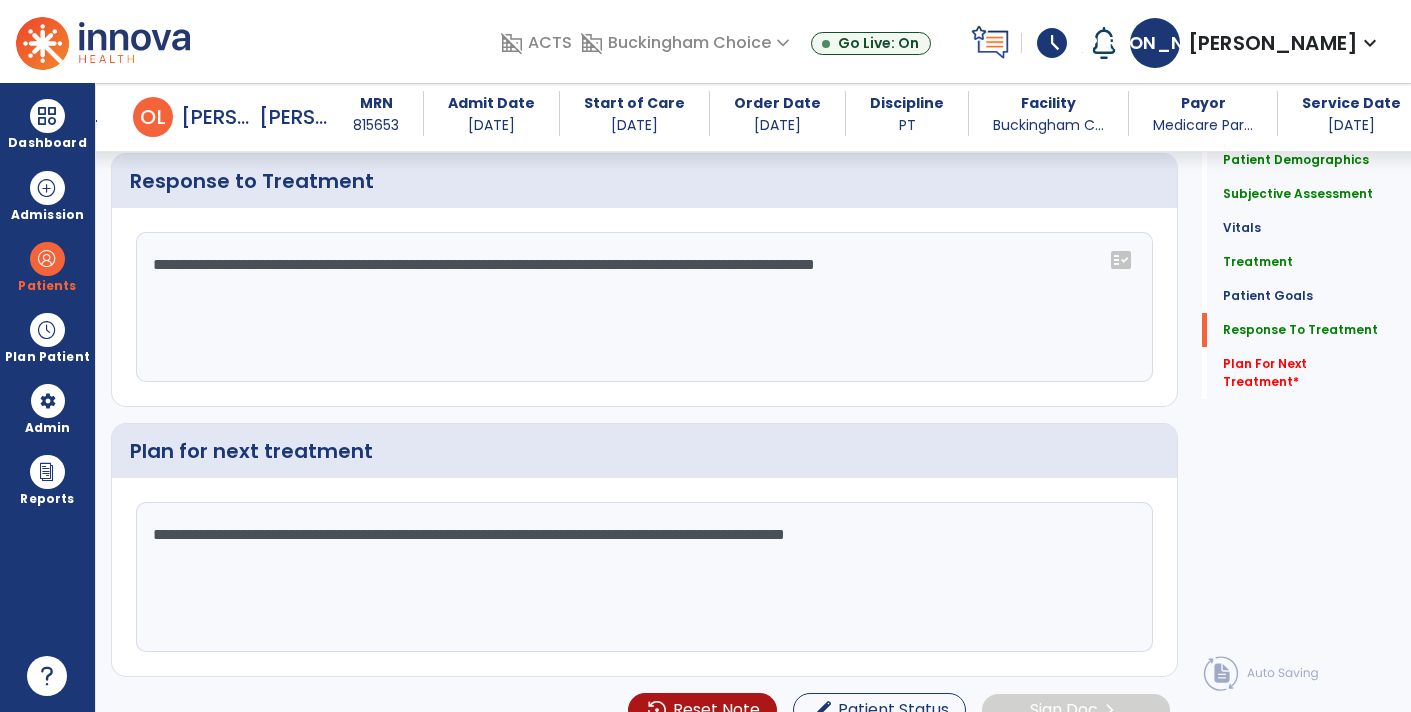 type on "**********" 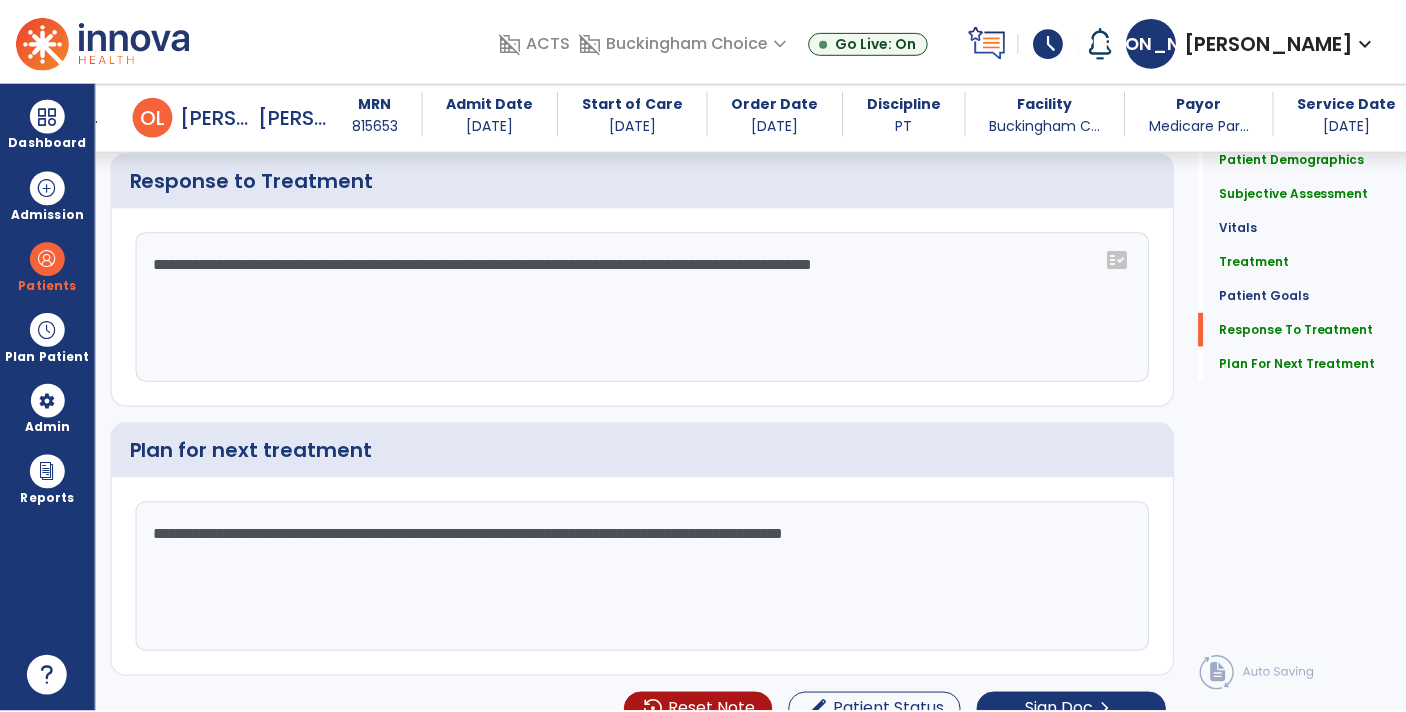 scroll, scrollTop: 2389, scrollLeft: 0, axis: vertical 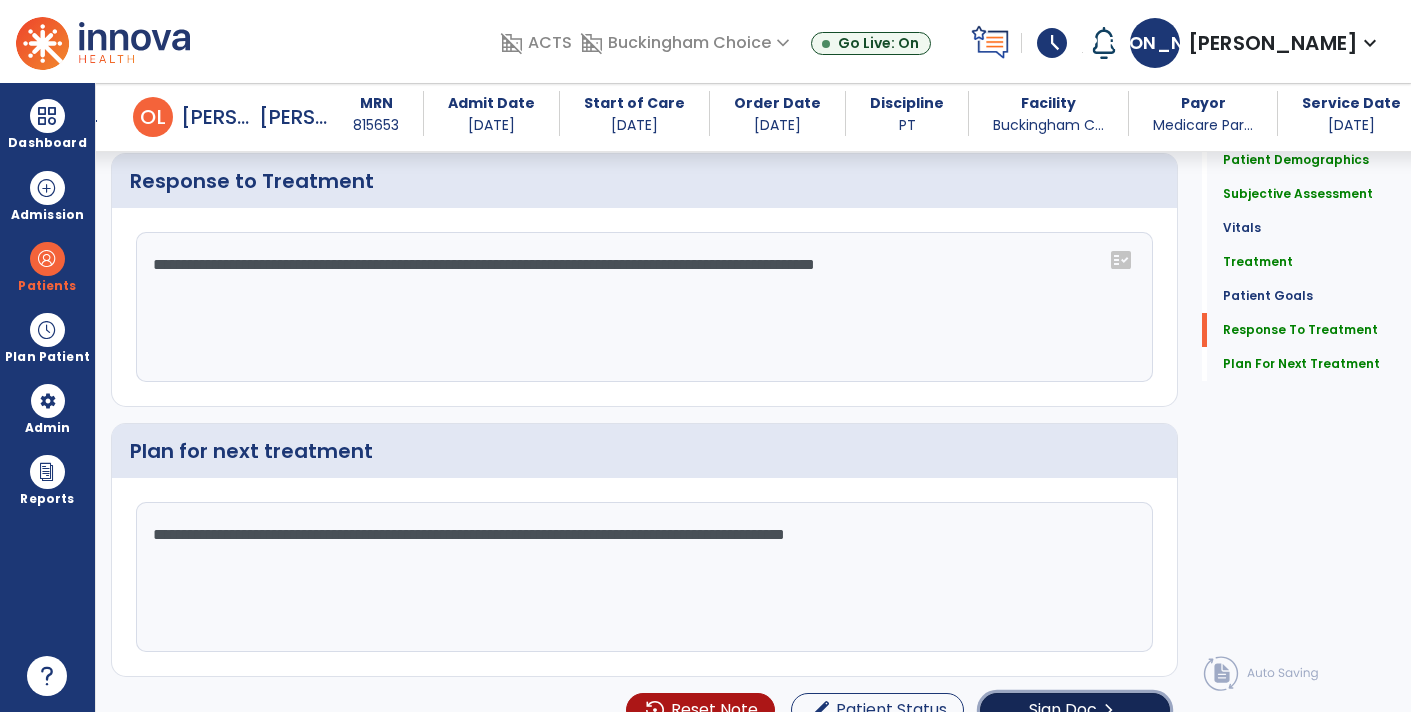 click on "Sign Doc  chevron_right" 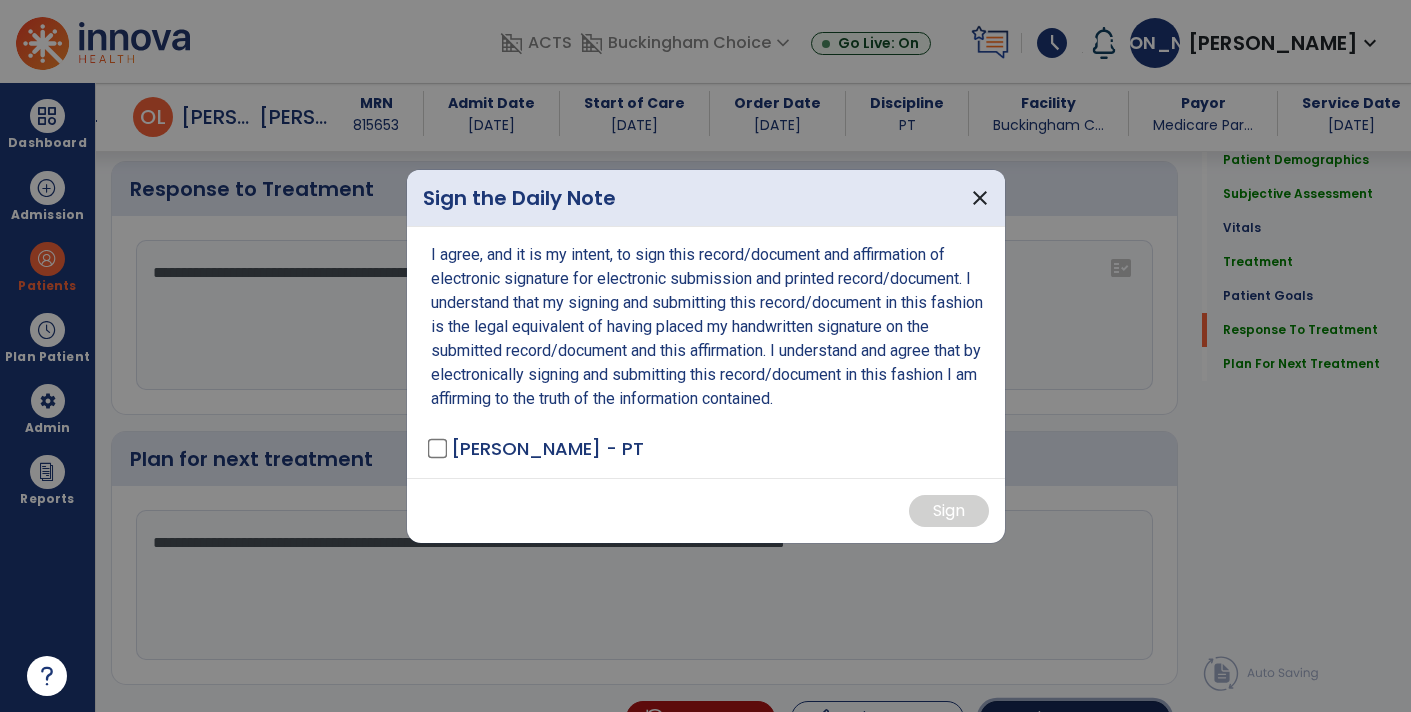 scroll, scrollTop: 2389, scrollLeft: 0, axis: vertical 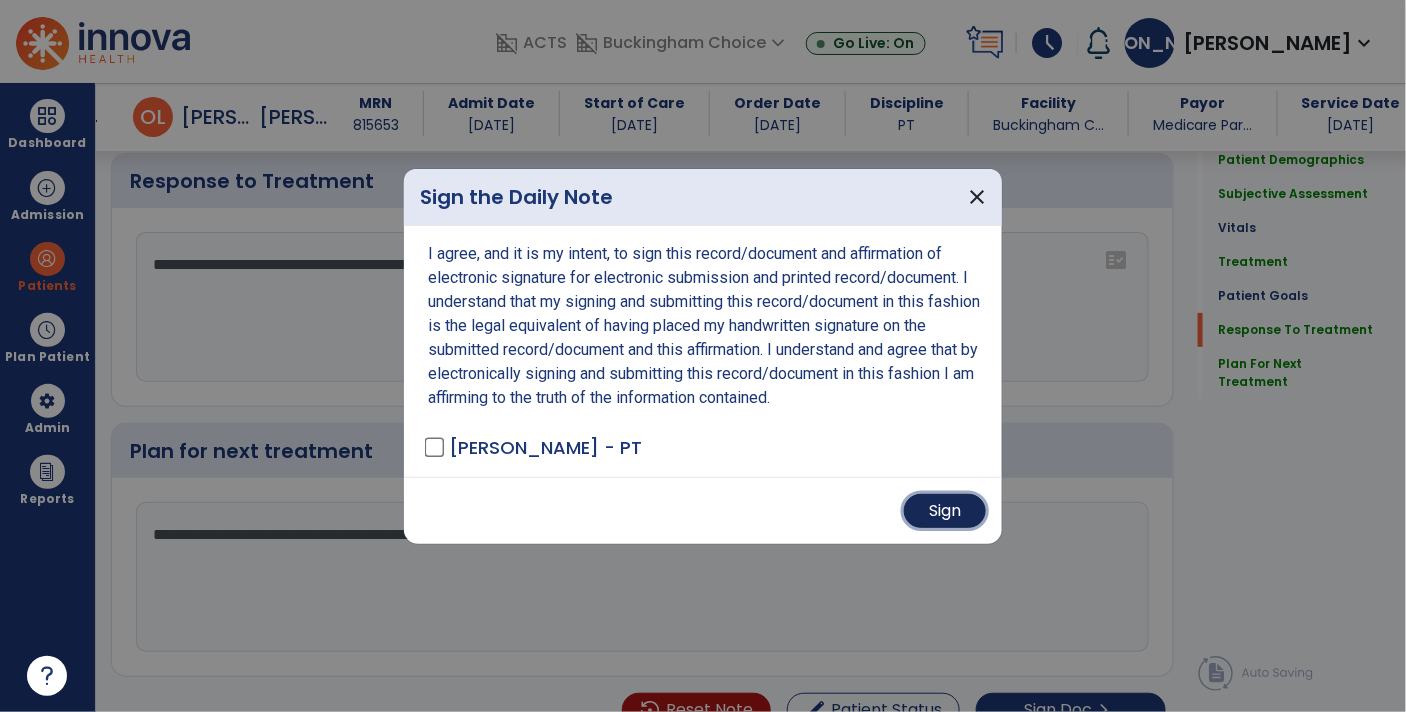 click on "Sign" at bounding box center [945, 511] 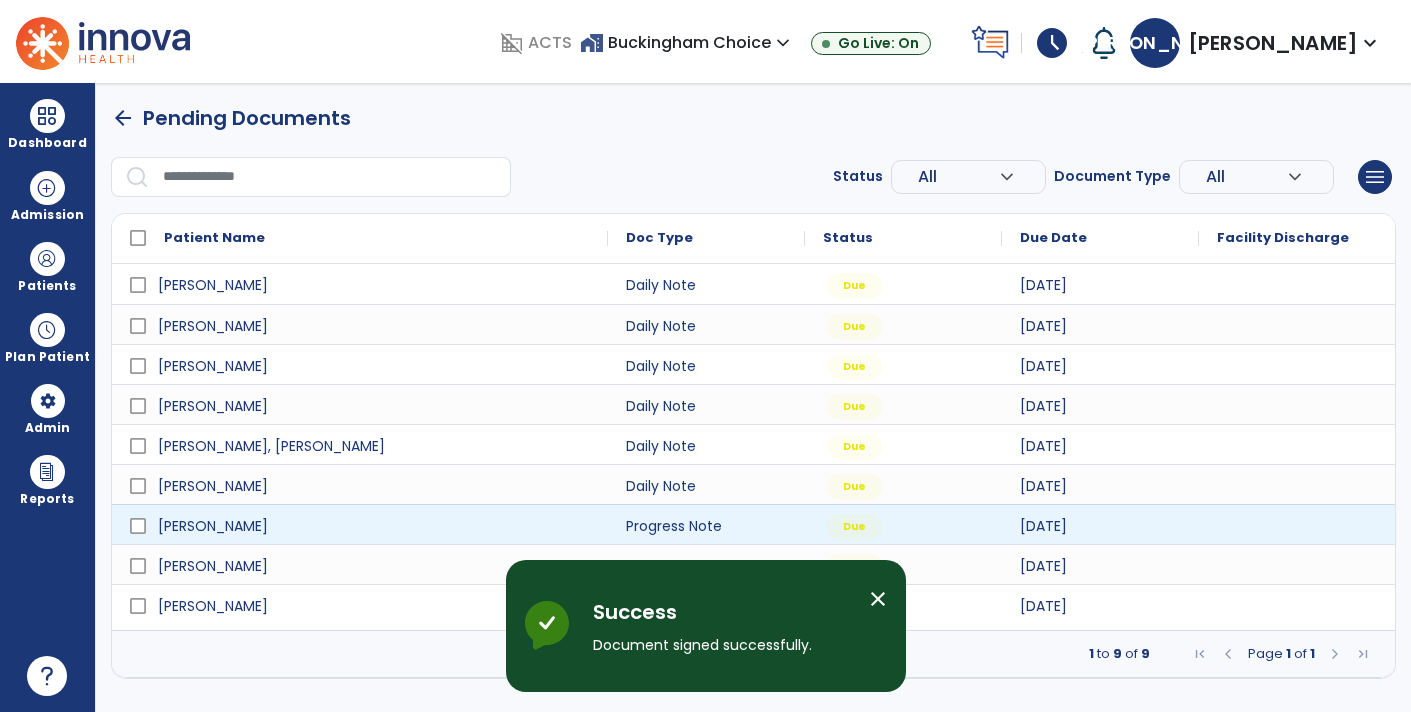 scroll, scrollTop: 0, scrollLeft: 0, axis: both 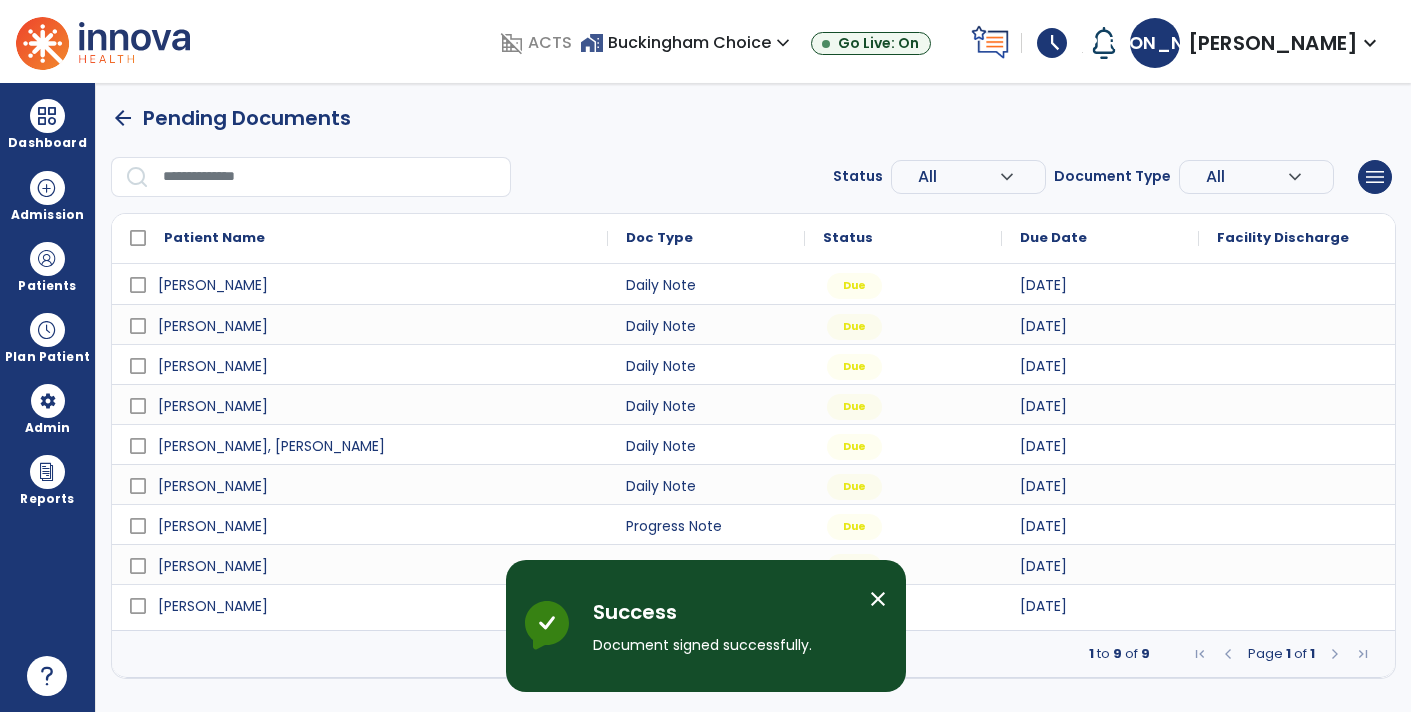 click on "close" at bounding box center (878, 599) 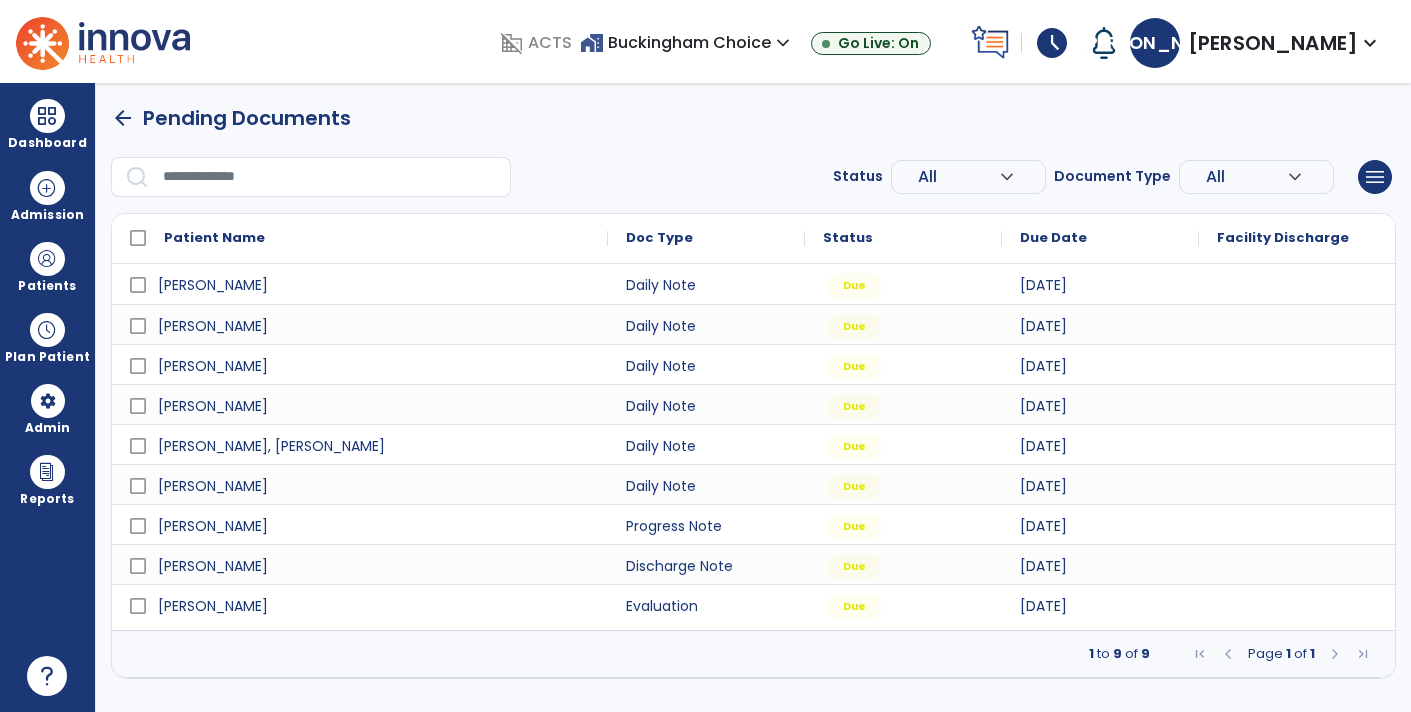 click on "Patient Name" at bounding box center (377, 238) 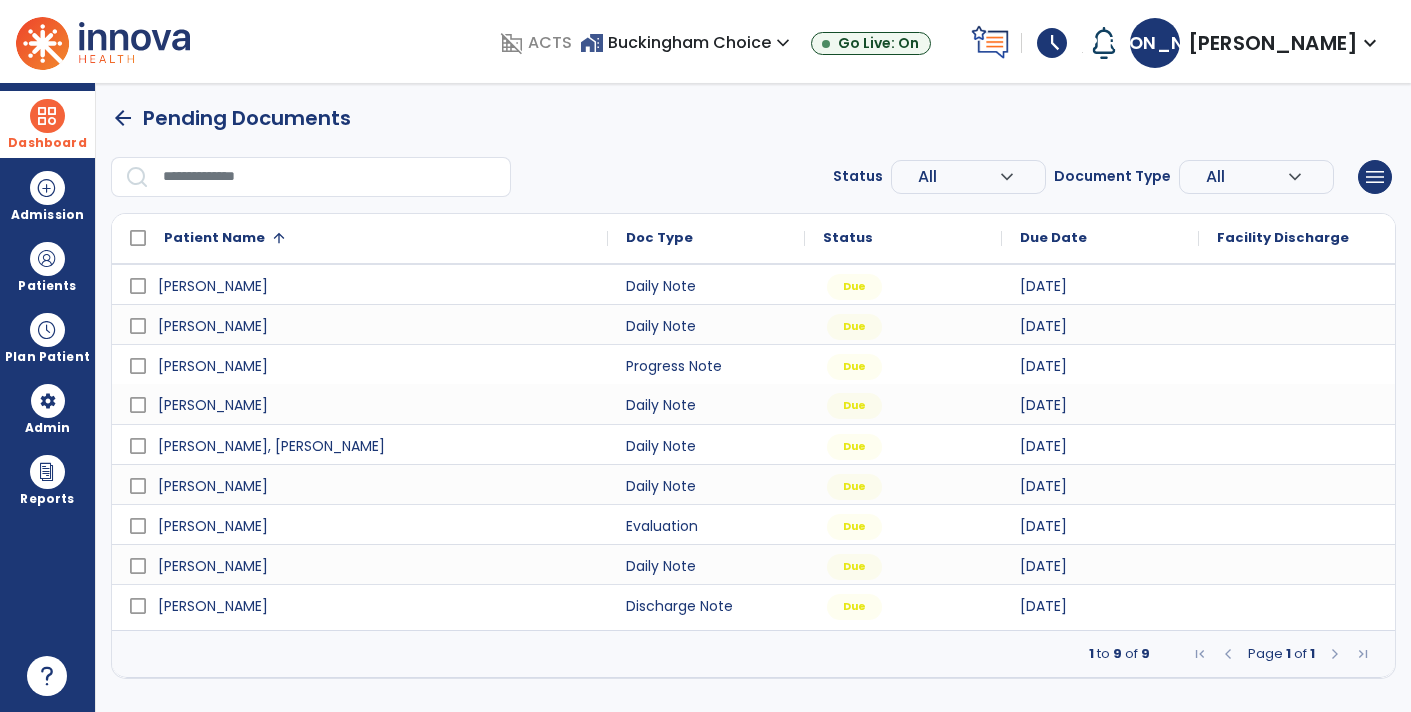 click at bounding box center [47, 116] 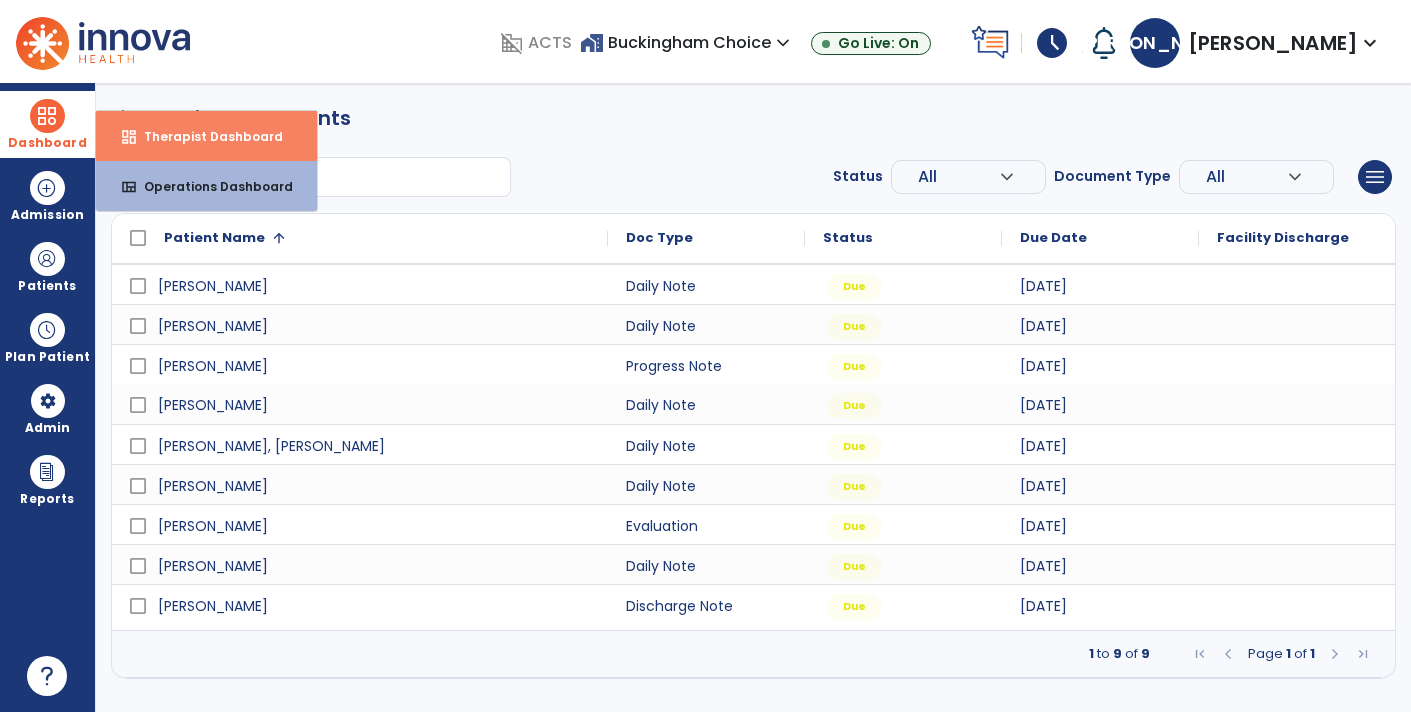 click on "Therapist Dashboard" at bounding box center (205, 136) 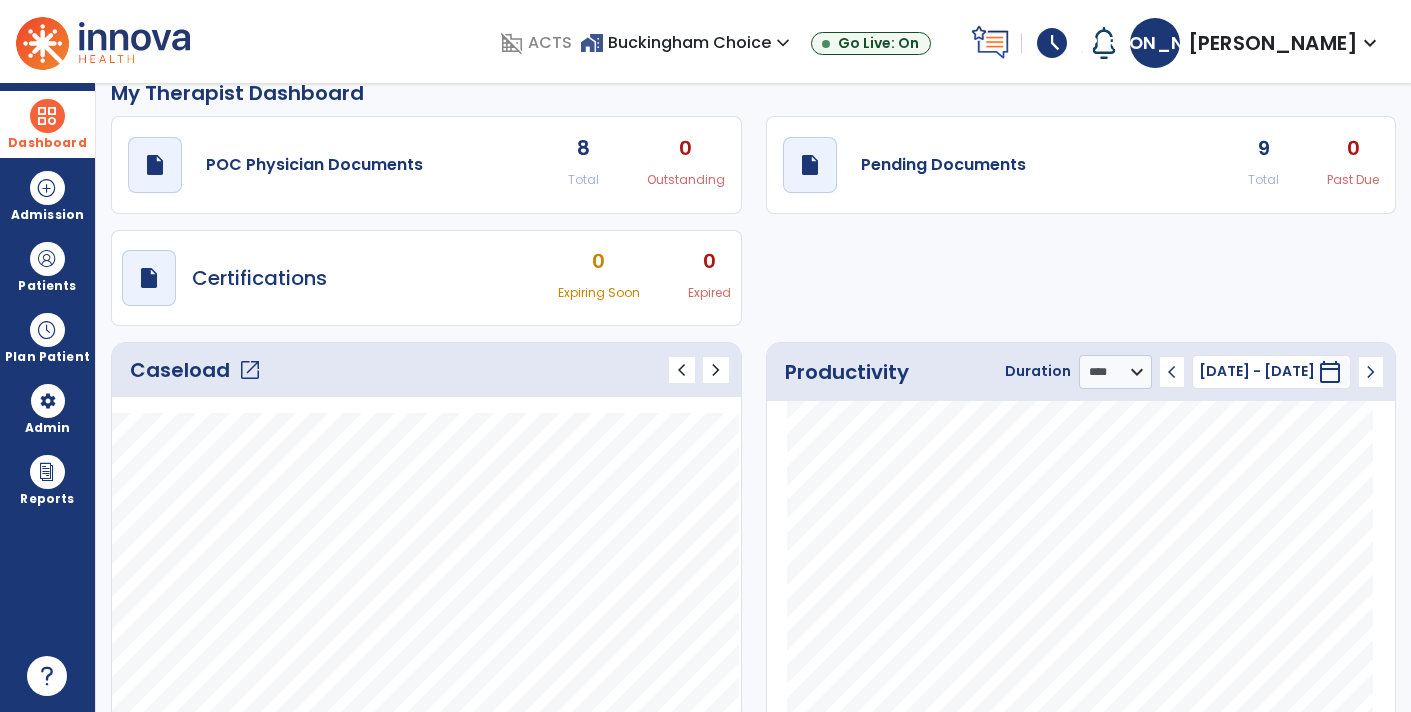 scroll, scrollTop: 0, scrollLeft: 0, axis: both 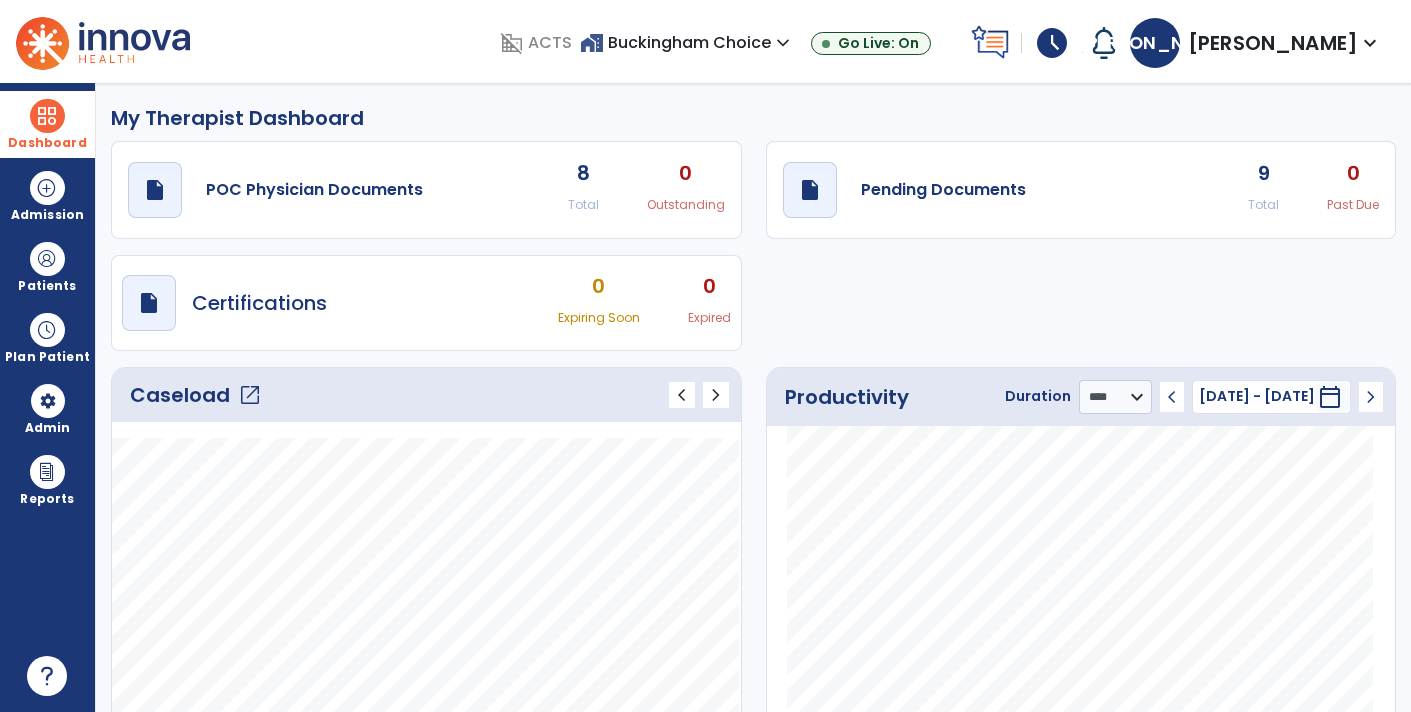 click on "draft   open_in_new  Pending Documents 9 Total 0 Past Due" 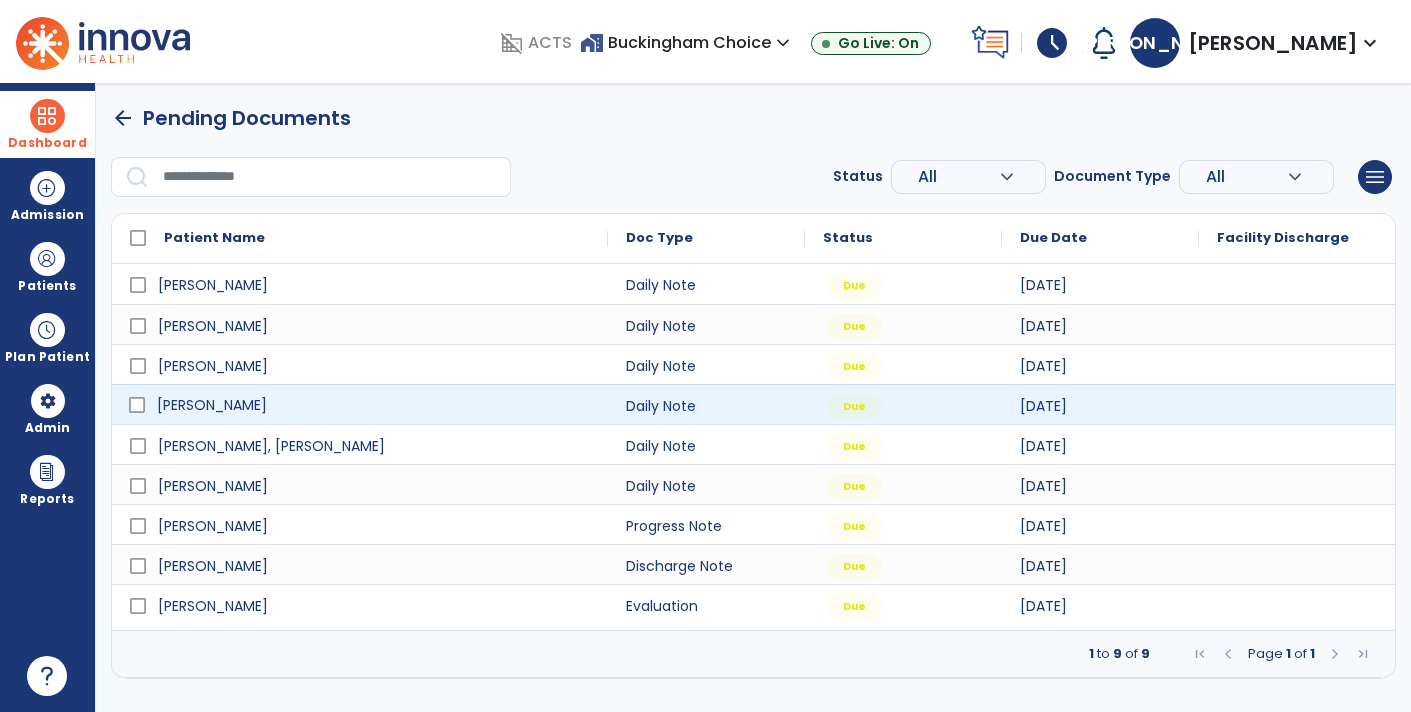 click on "[PERSON_NAME]" at bounding box center (374, 405) 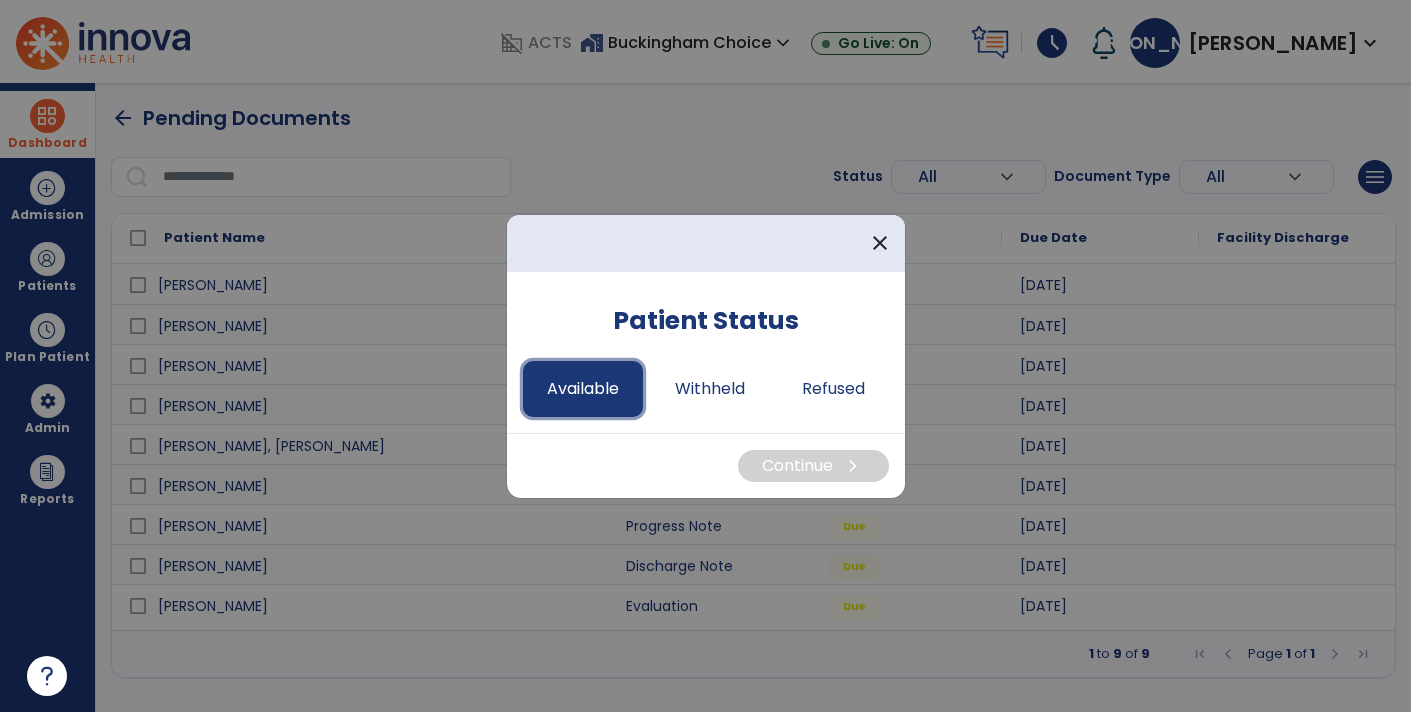 click on "Available" at bounding box center (583, 389) 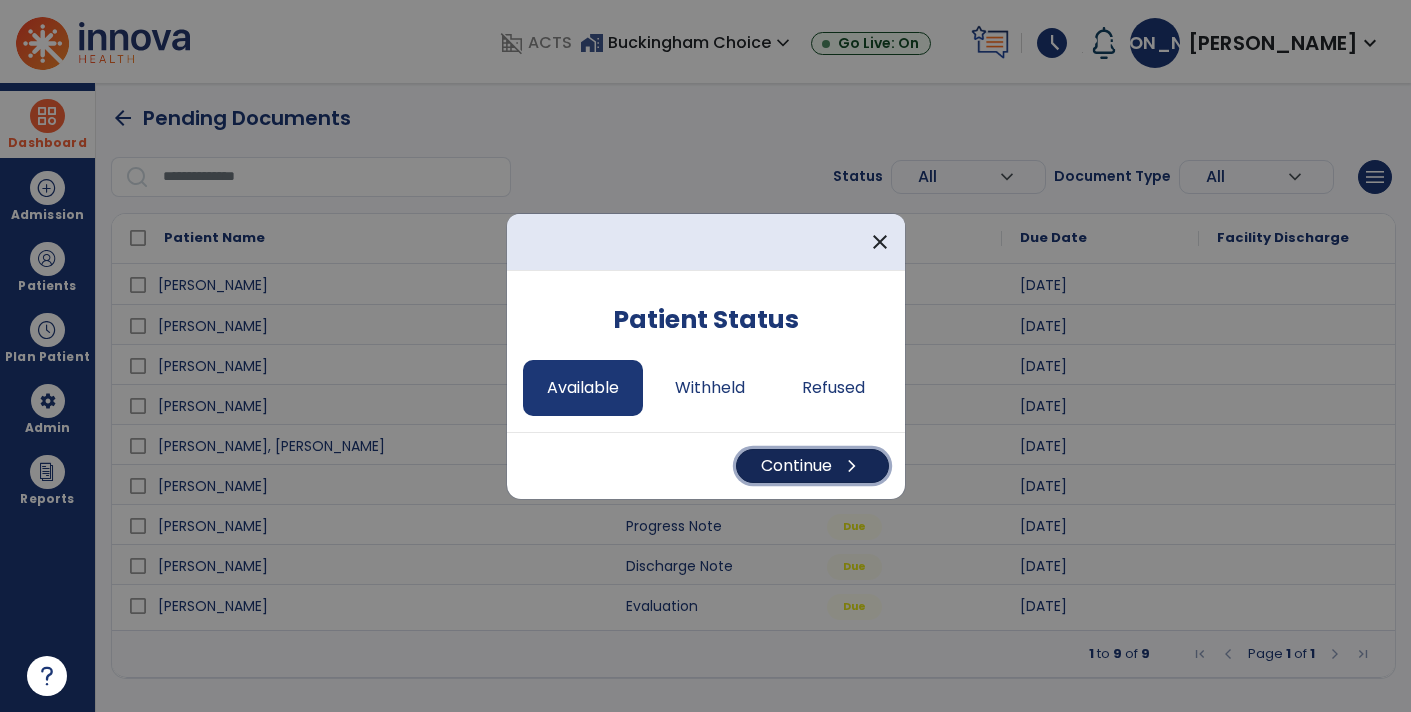 click on "Continue   chevron_right" at bounding box center [812, 466] 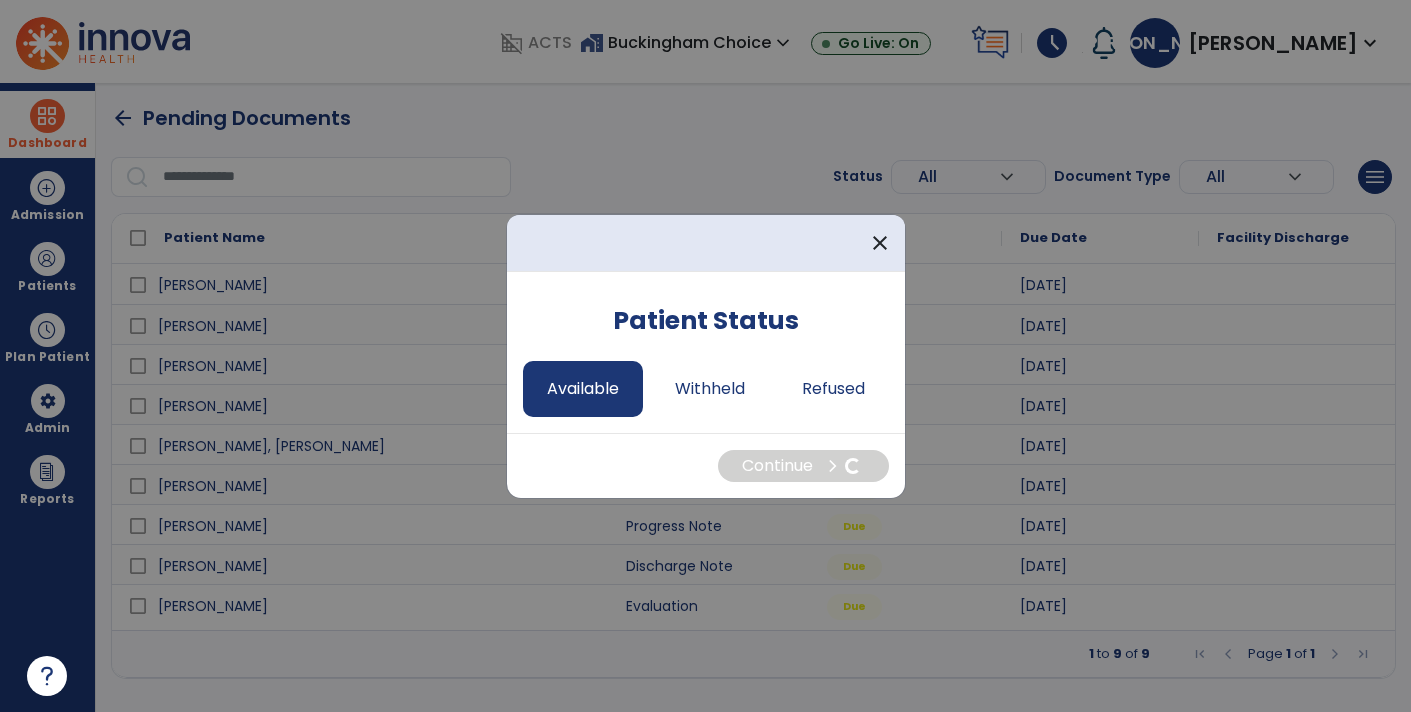 select on "*" 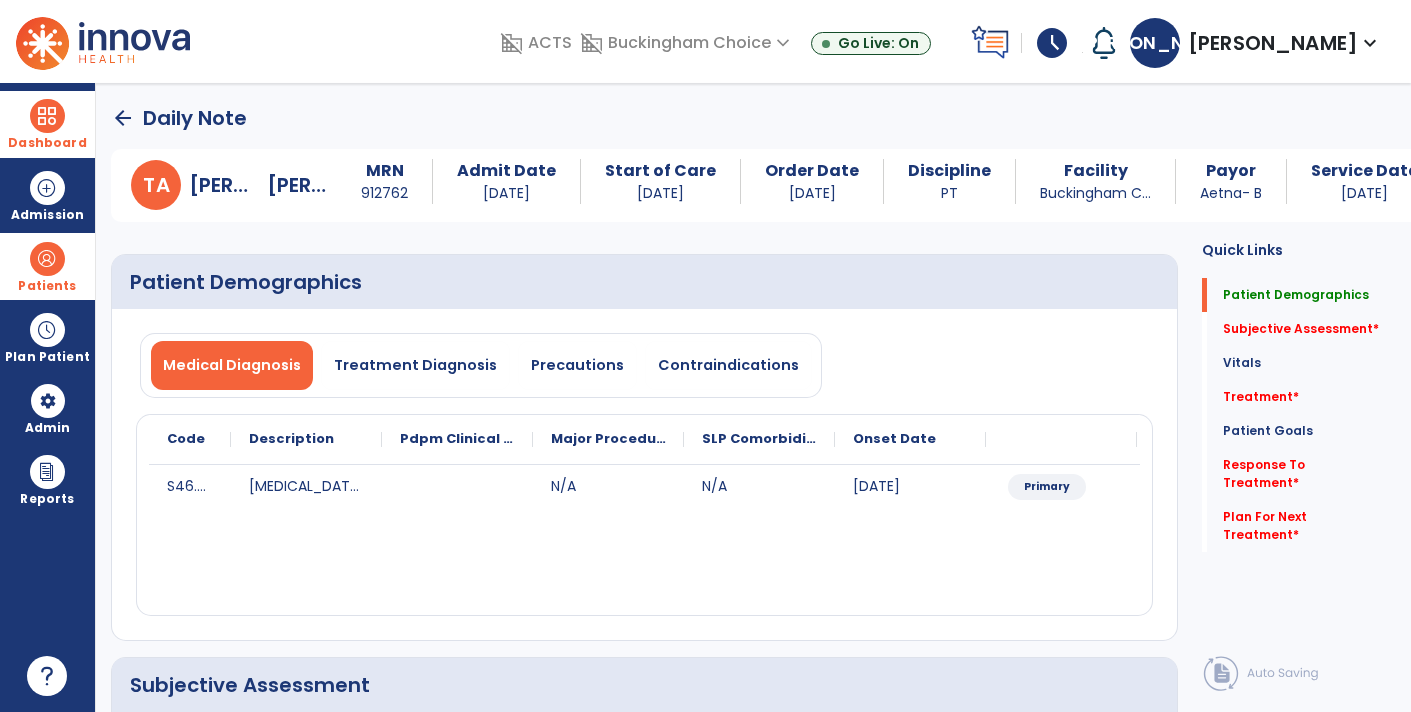 click on "Patients" at bounding box center [47, 266] 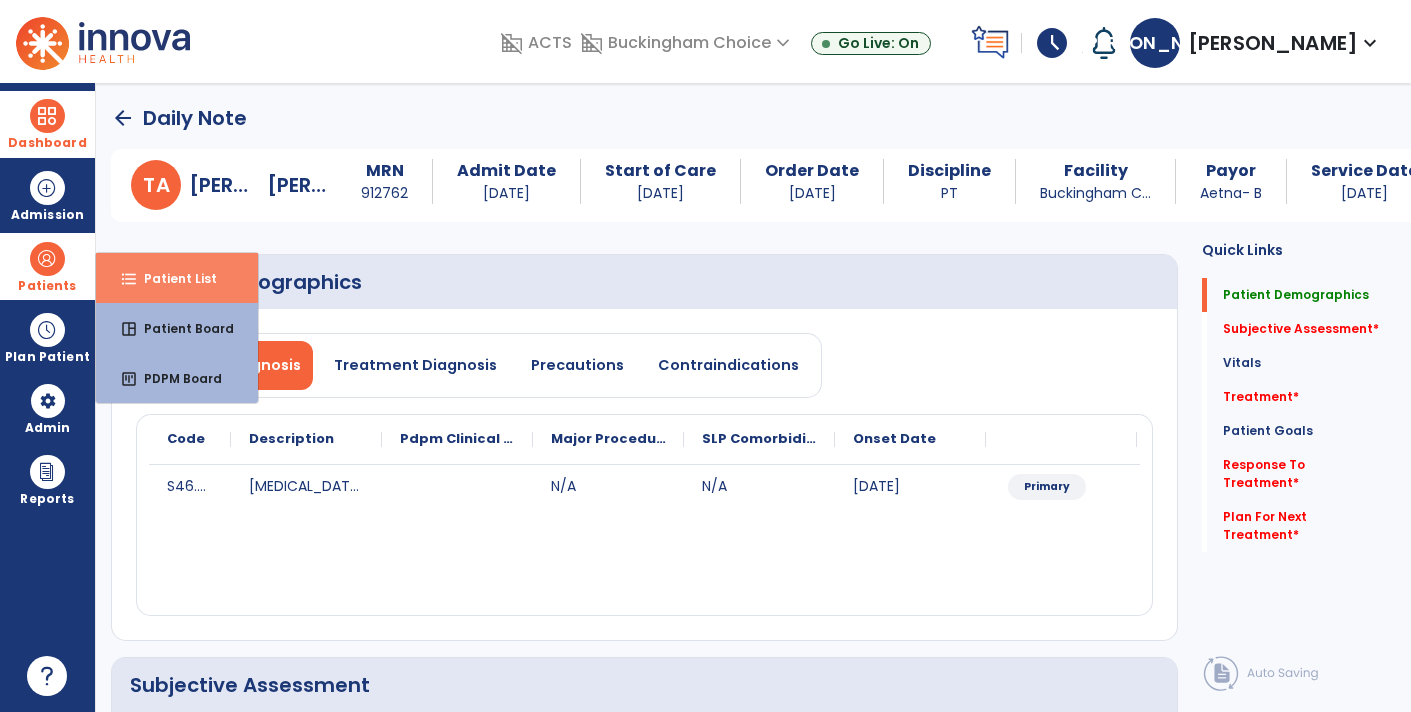 click on "format_list_bulleted" at bounding box center [129, 279] 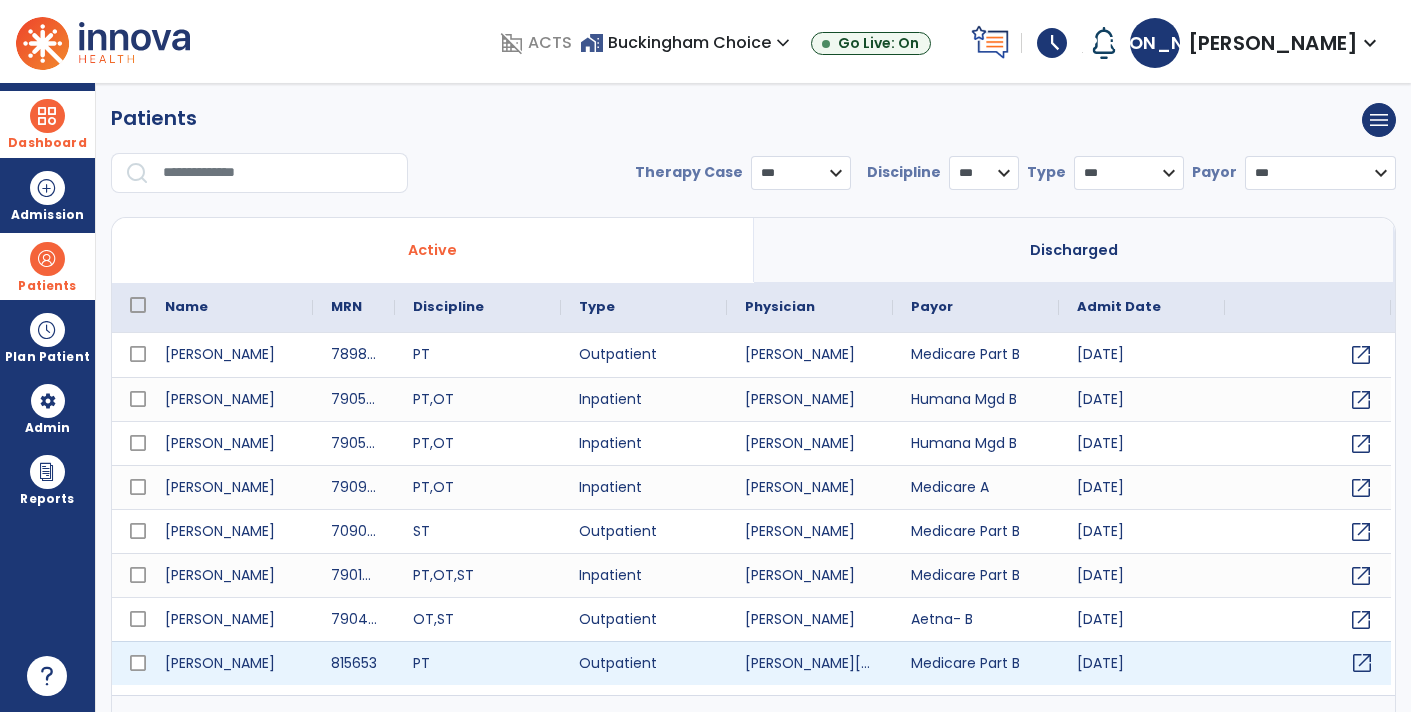 click on "open_in_new" at bounding box center [1362, 663] 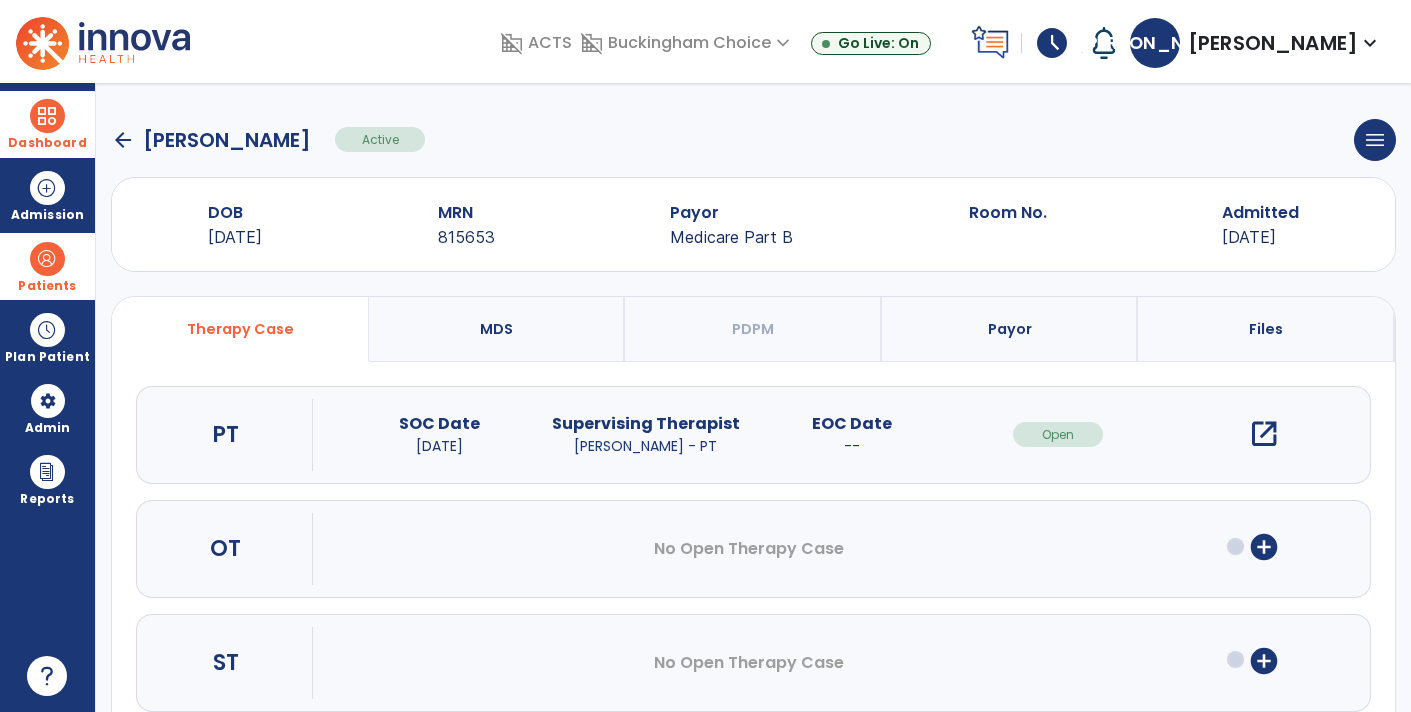 click on "open_in_new" at bounding box center [1264, 434] 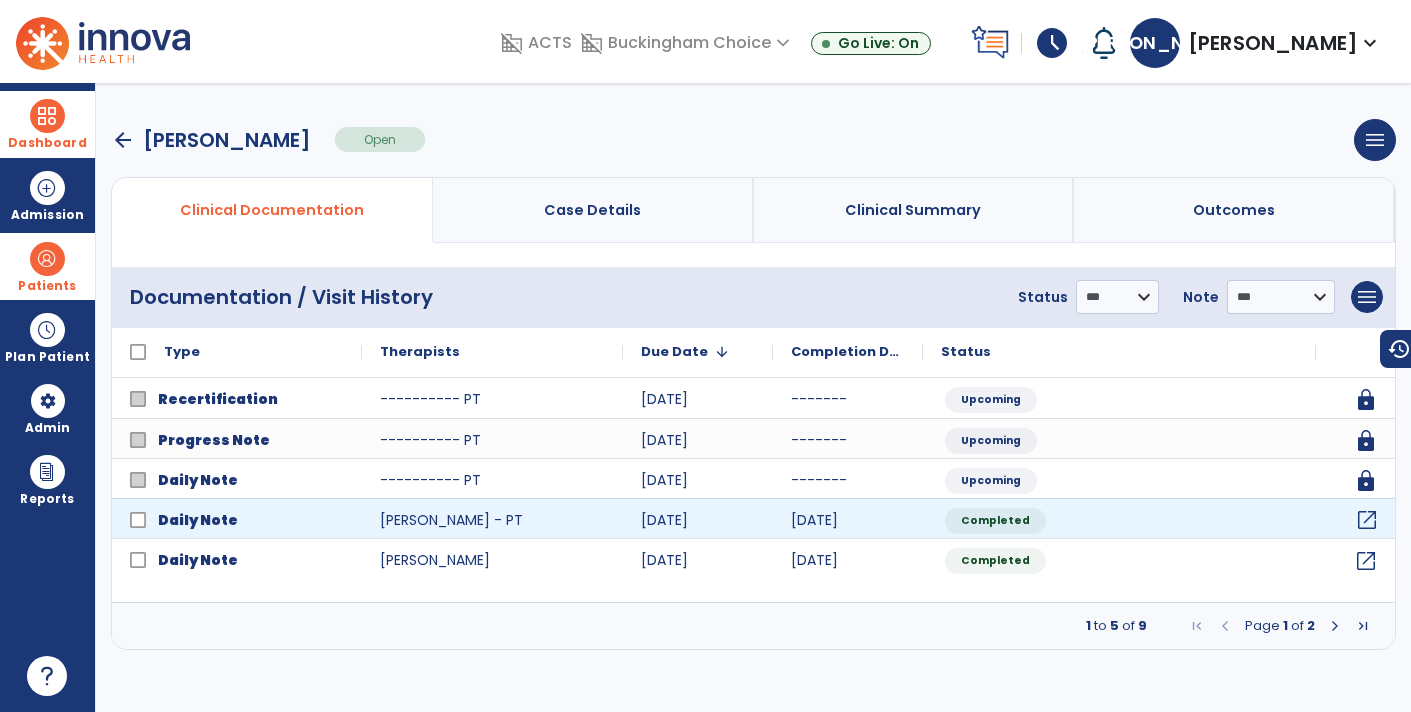 click on "open_in_new" 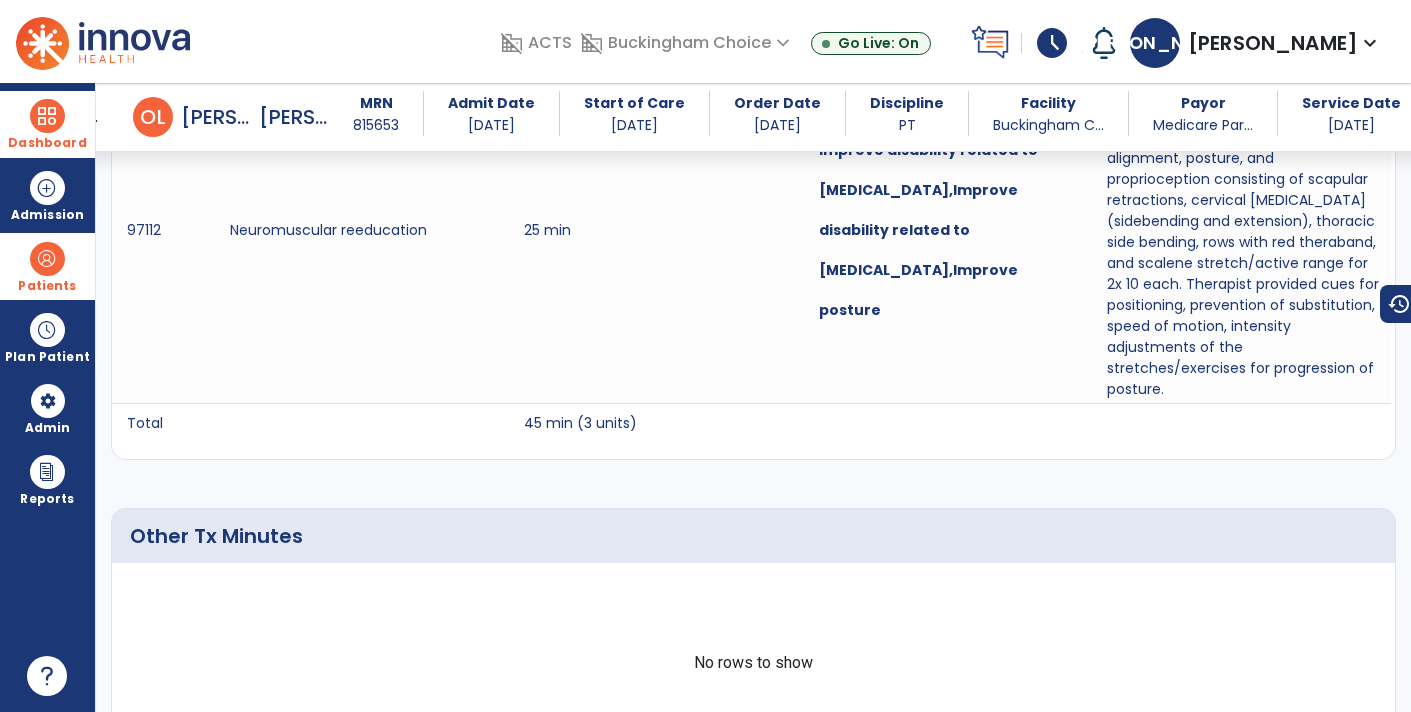 scroll, scrollTop: 1616, scrollLeft: 0, axis: vertical 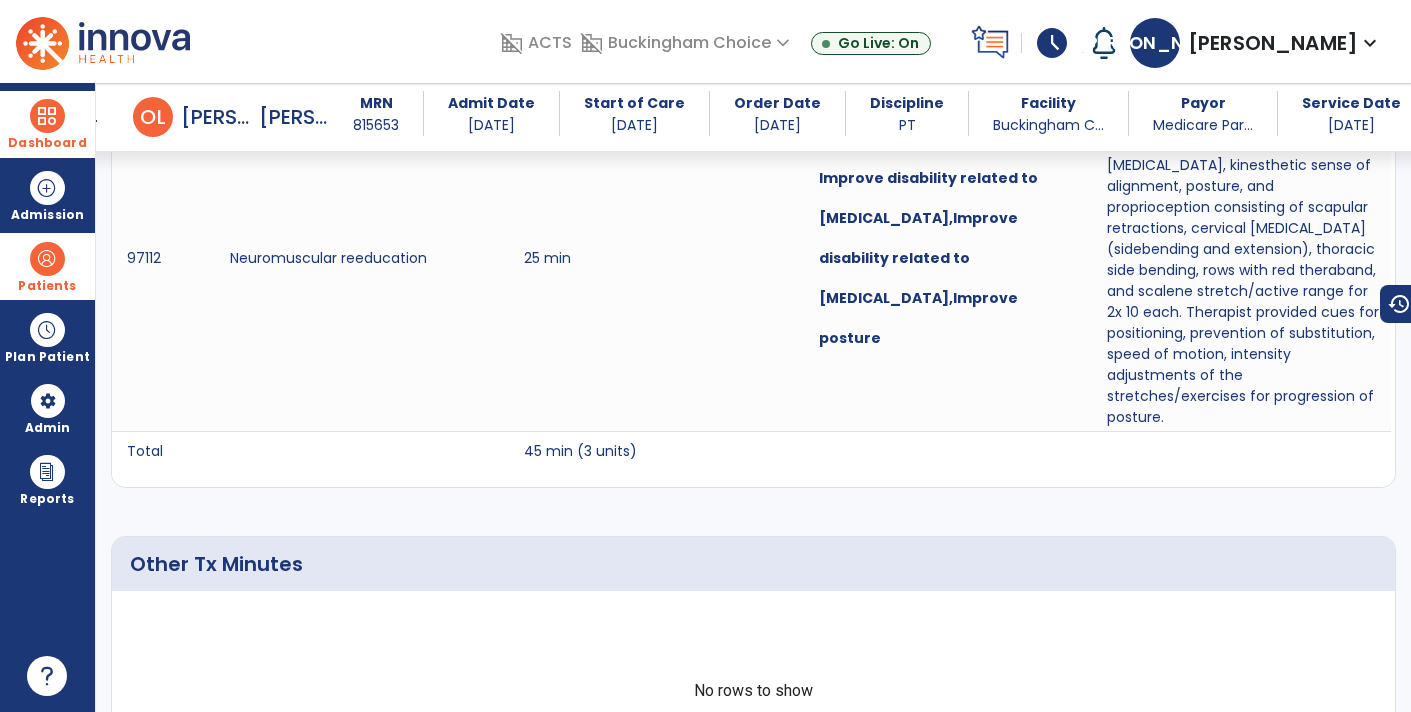 click on "Dashboard" at bounding box center (47, 143) 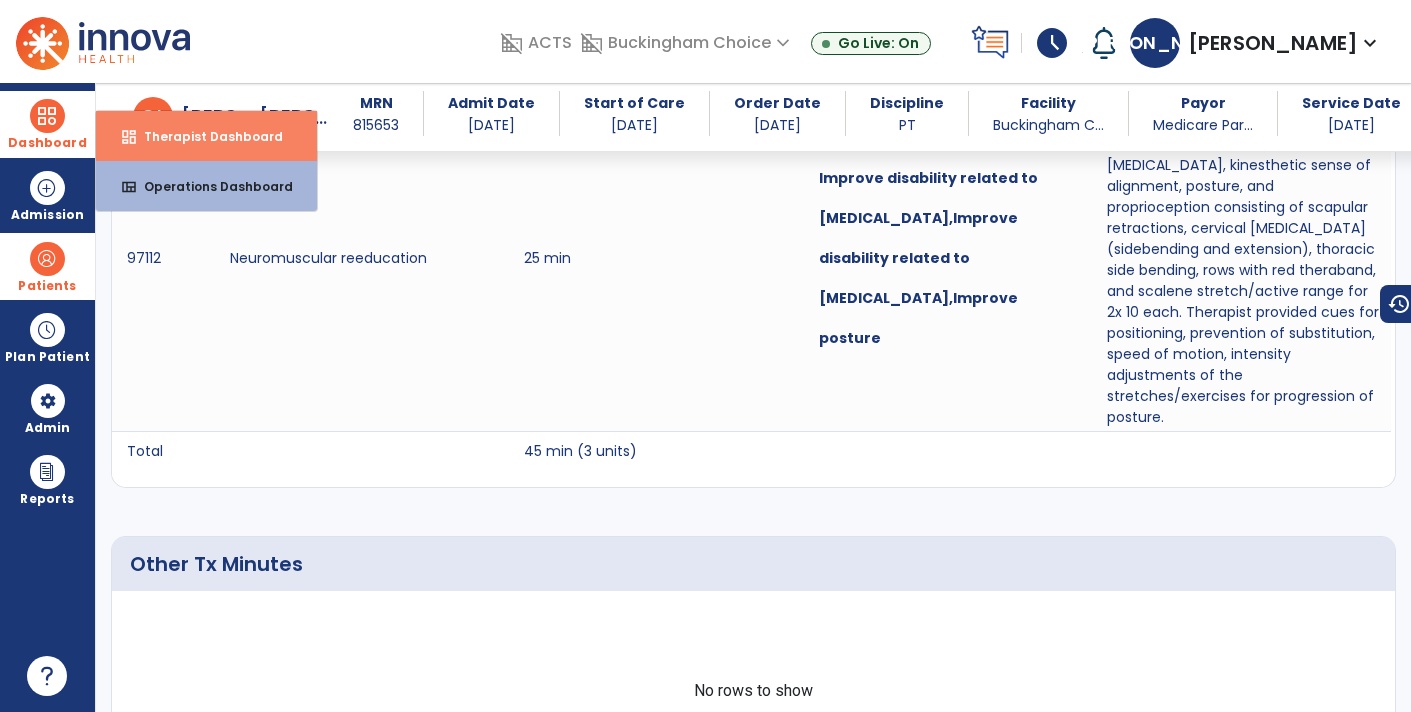 click on "dashboard  Therapist Dashboard" at bounding box center (206, 136) 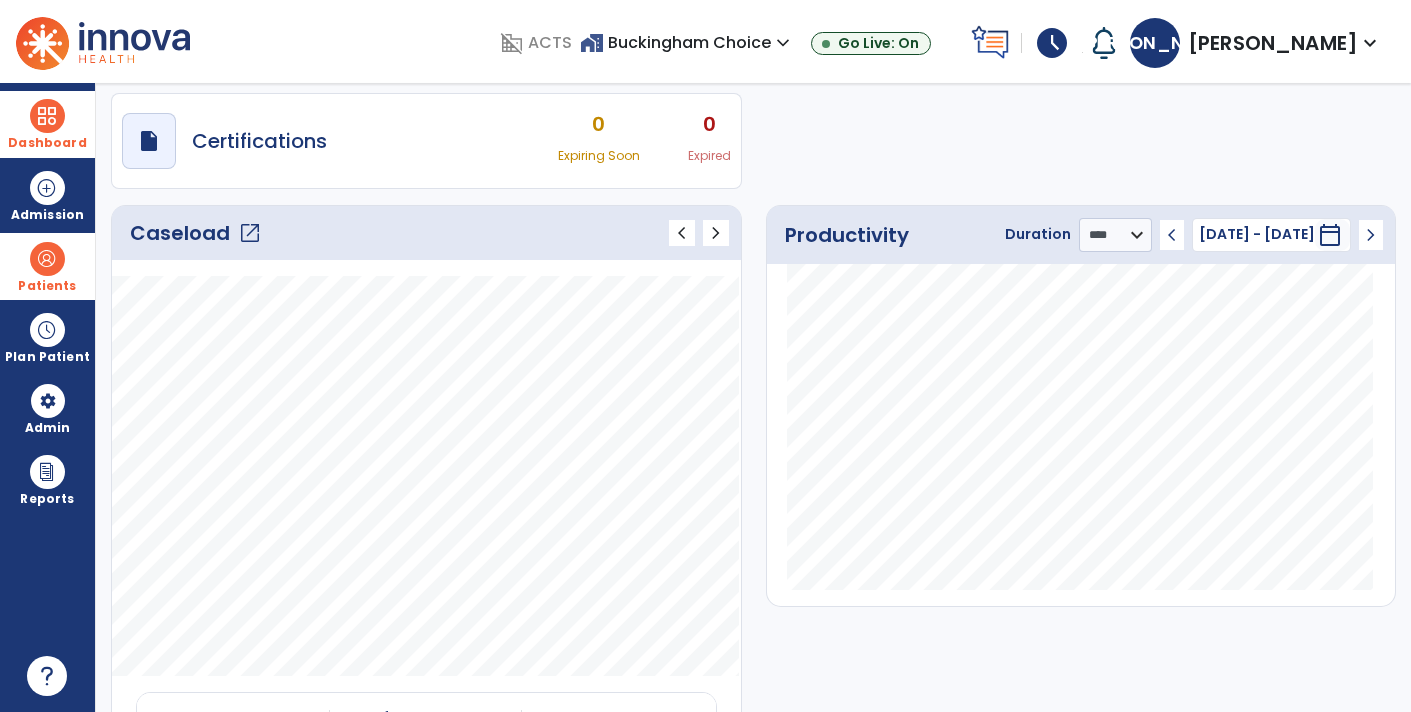 scroll, scrollTop: 0, scrollLeft: 0, axis: both 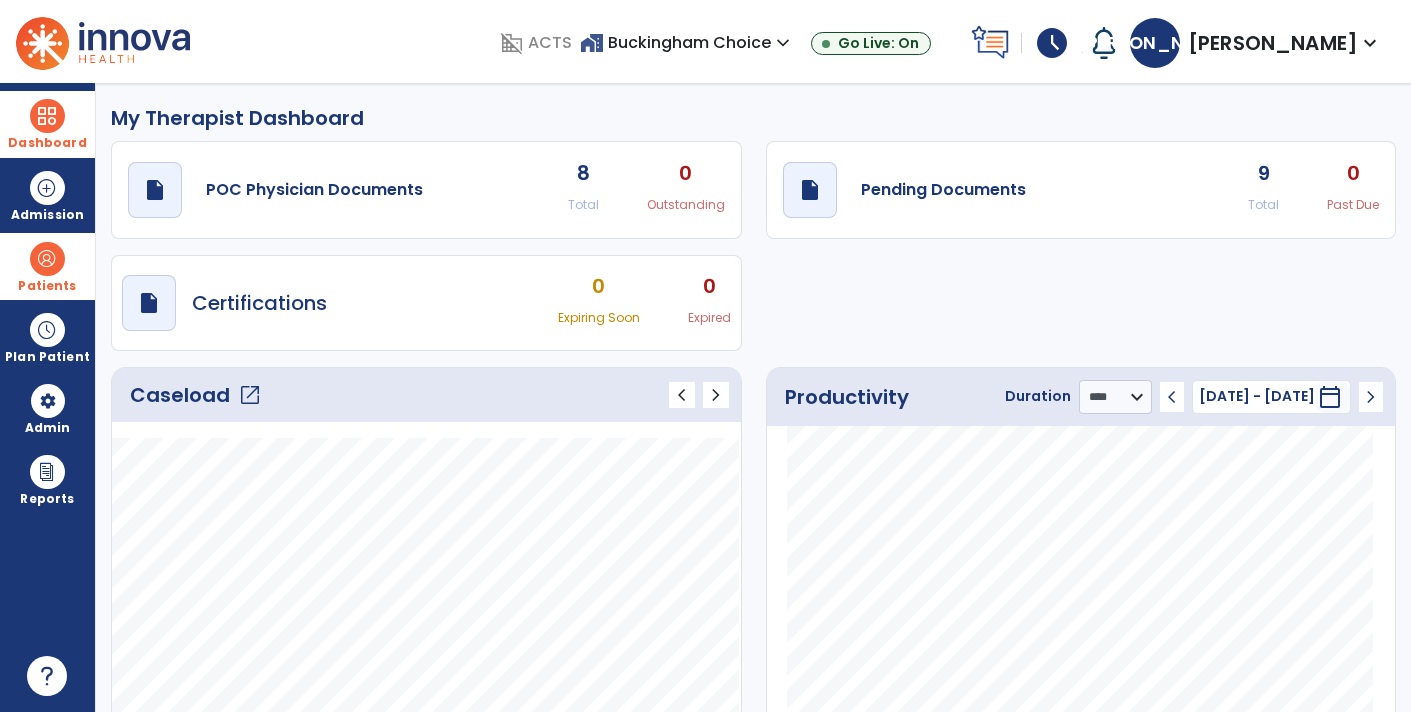 click on "draft   open_in_new  Pending Documents 9 Total 0 Past Due" 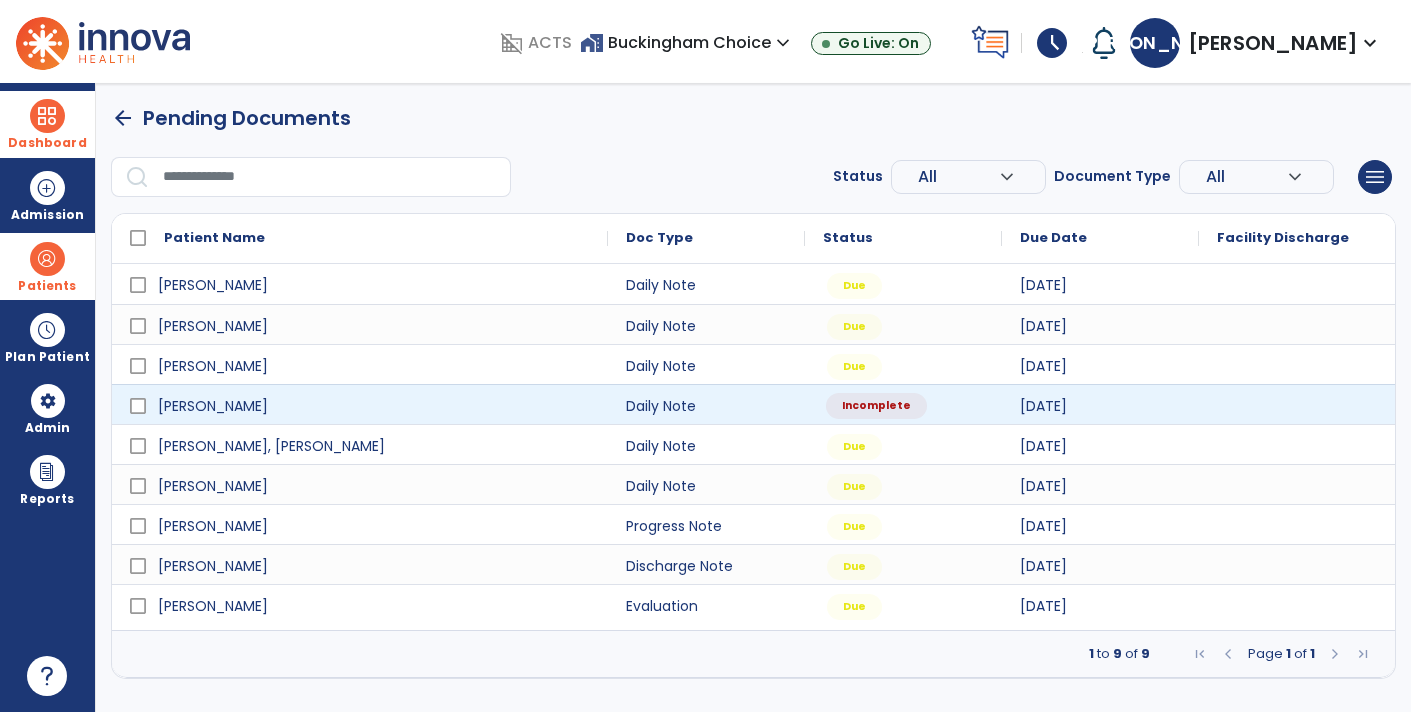 click on "Incomplete" at bounding box center [876, 406] 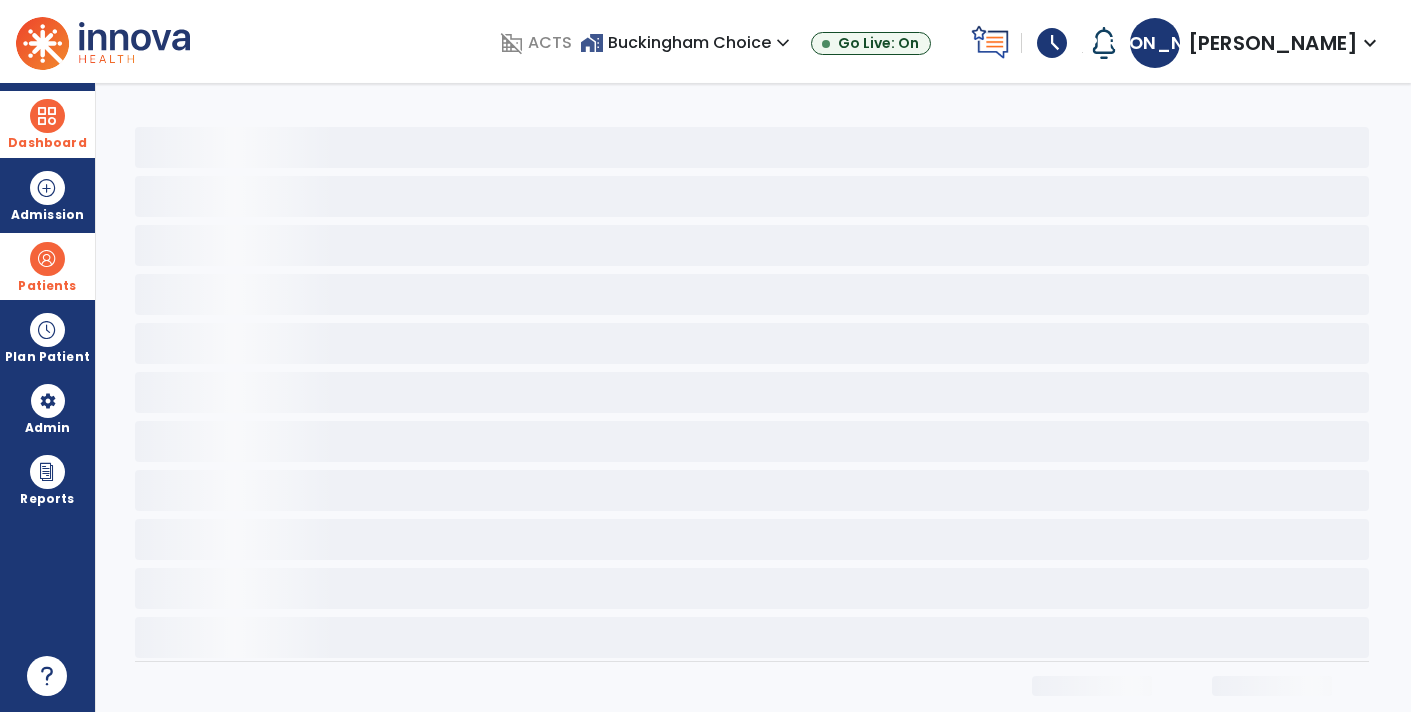 select on "*" 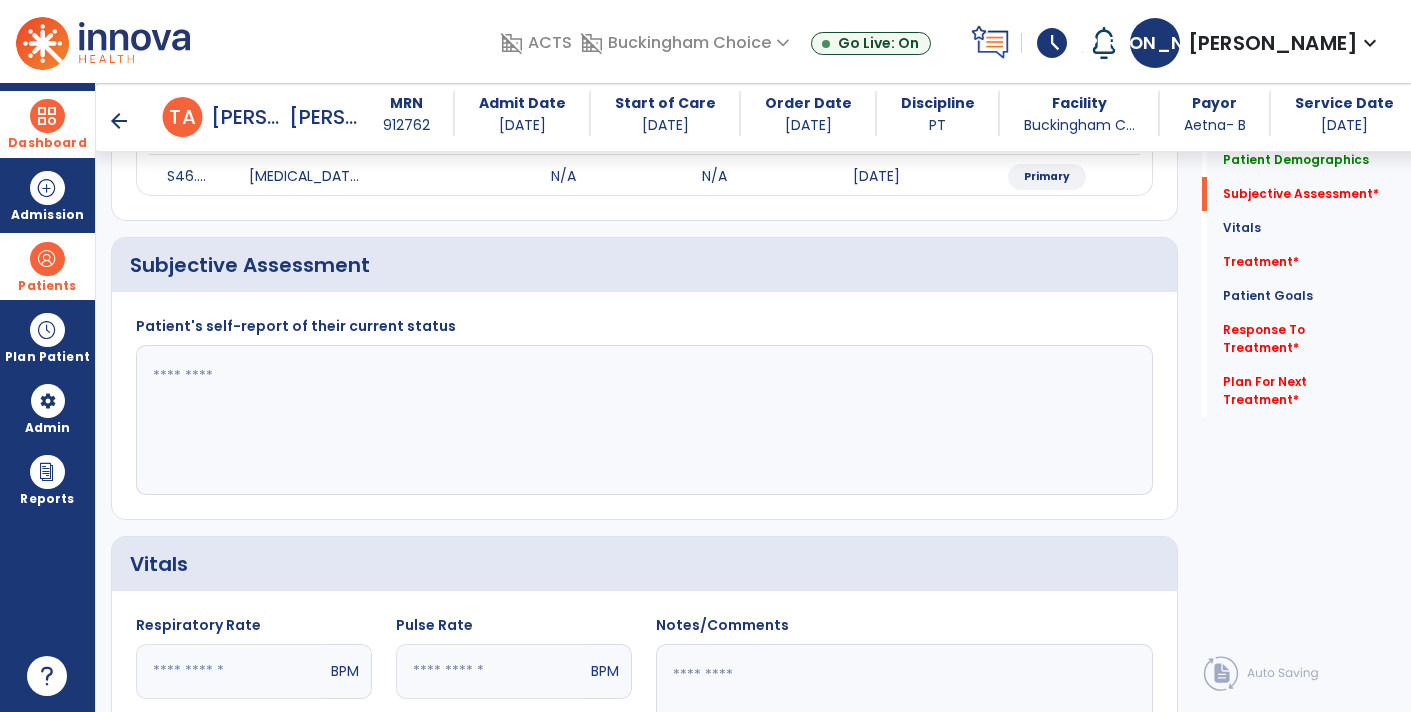 scroll, scrollTop: 312, scrollLeft: 0, axis: vertical 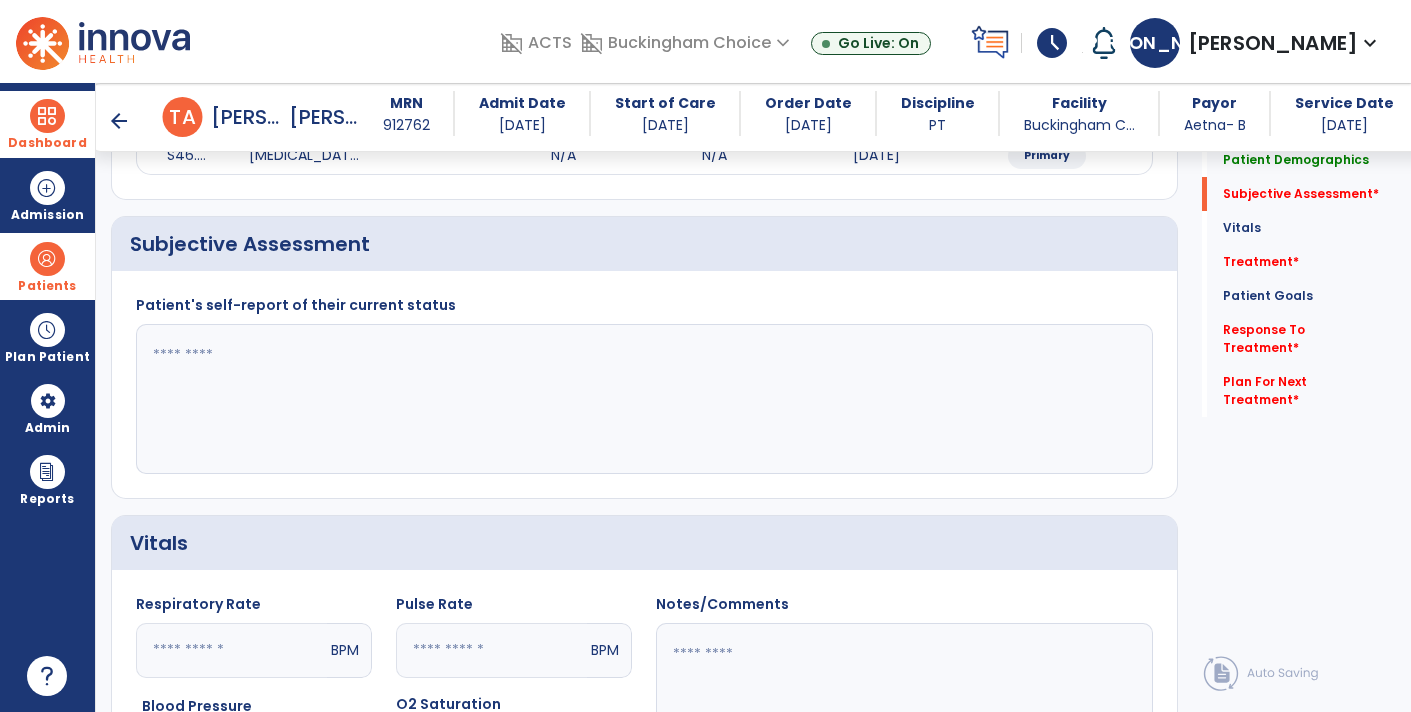 click 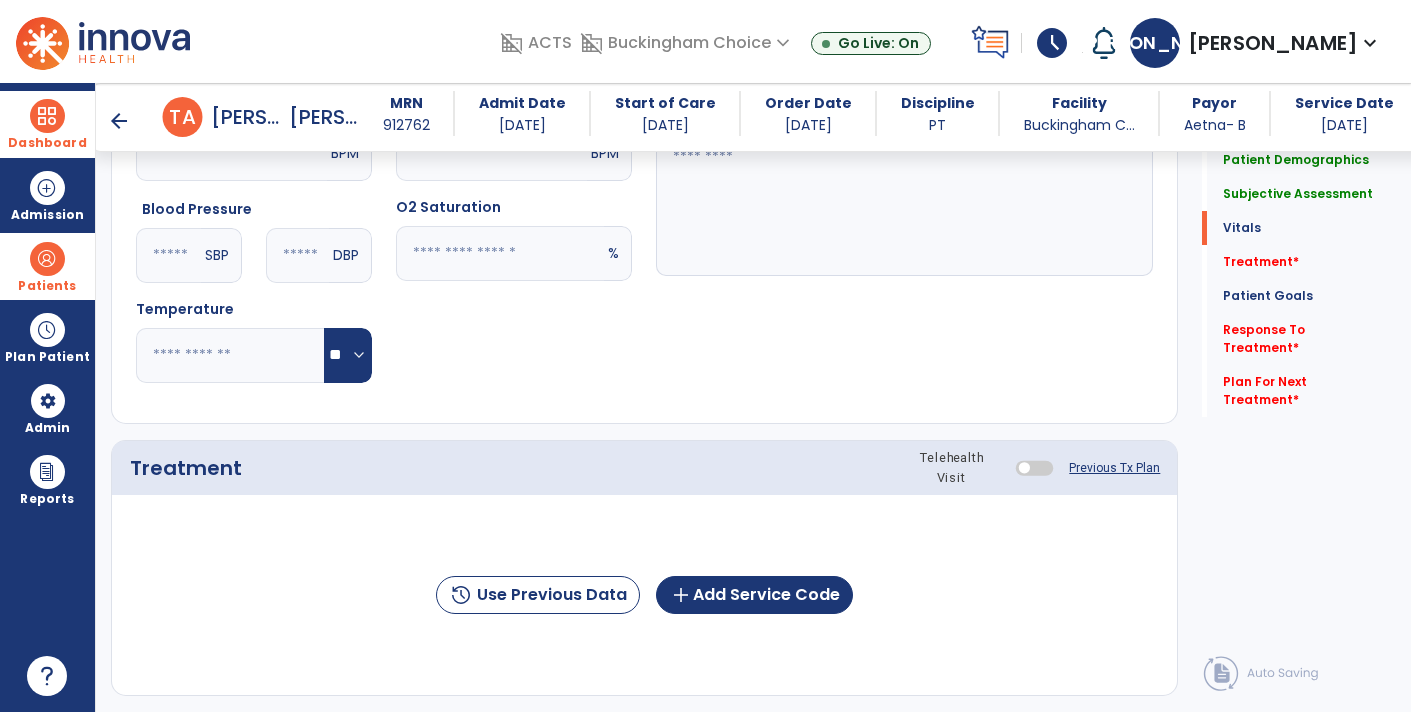 scroll, scrollTop: 876, scrollLeft: 0, axis: vertical 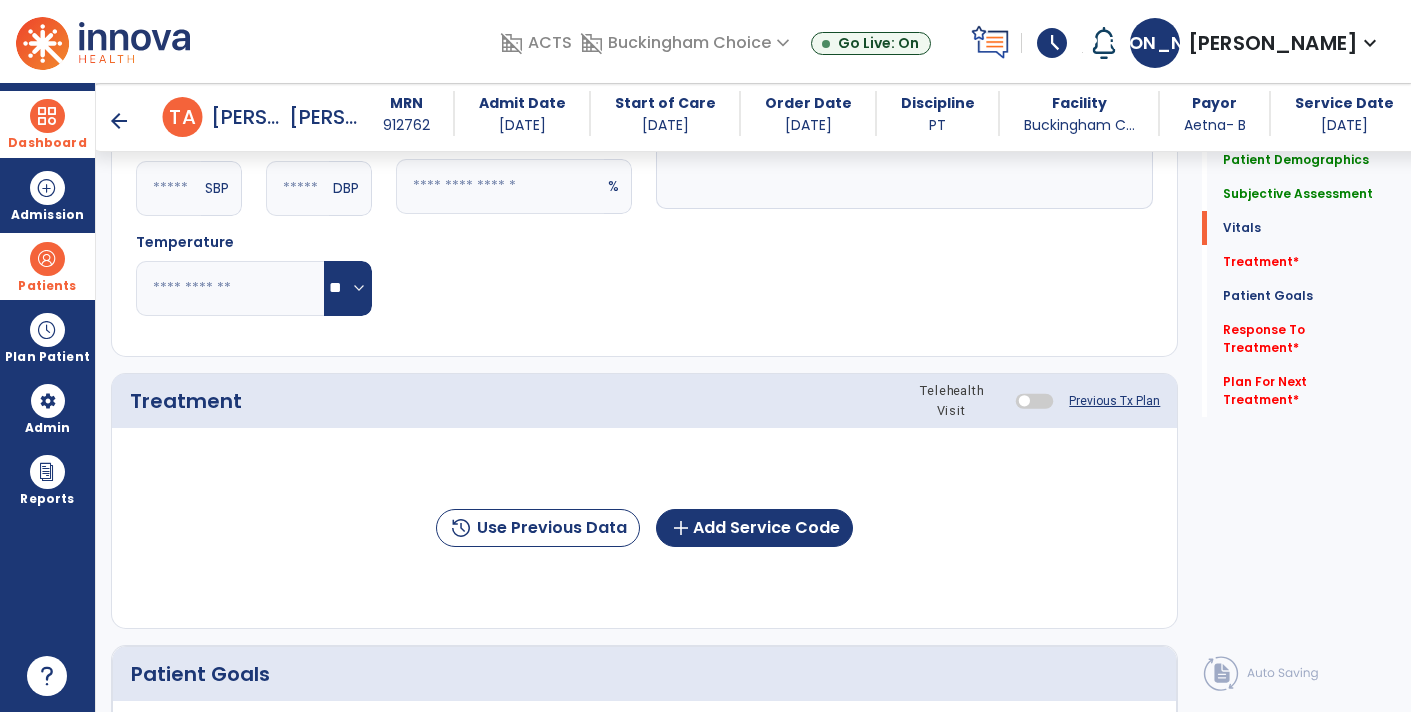 type on "**********" 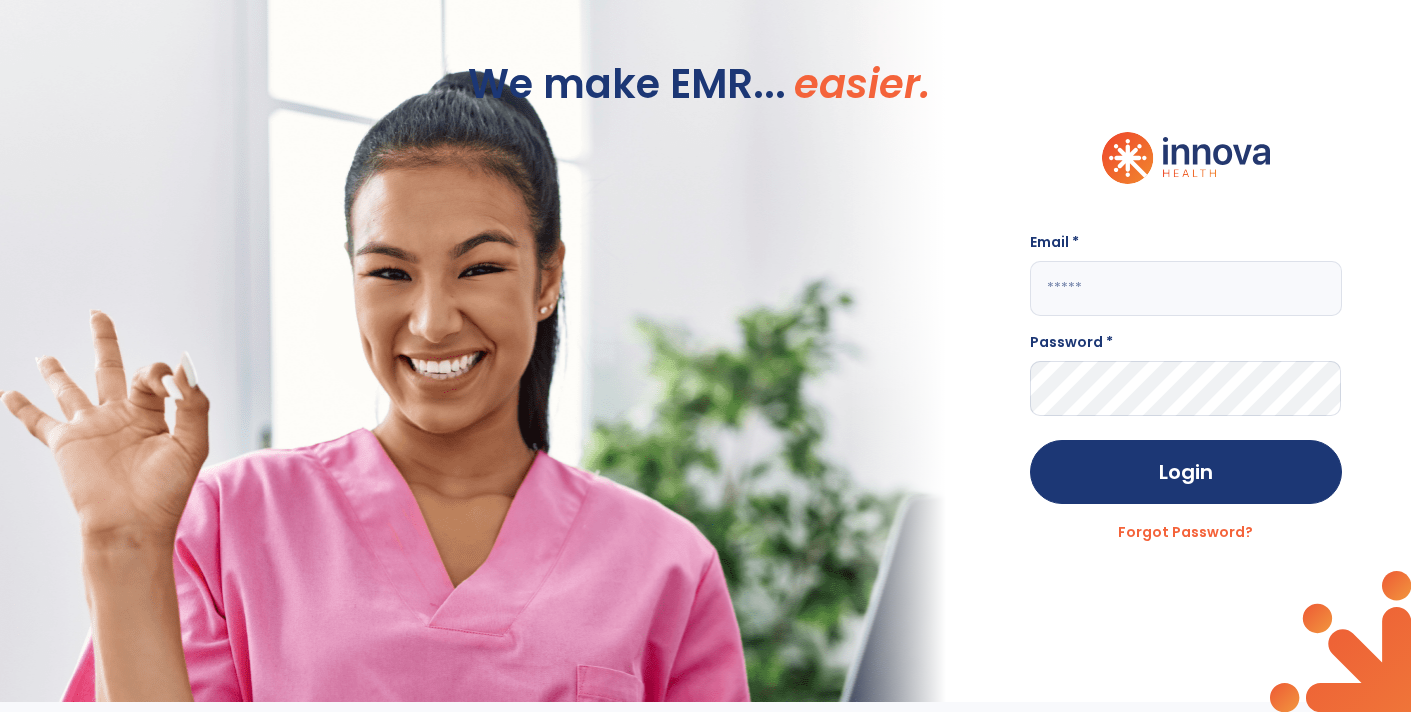 scroll, scrollTop: 0, scrollLeft: 0, axis: both 